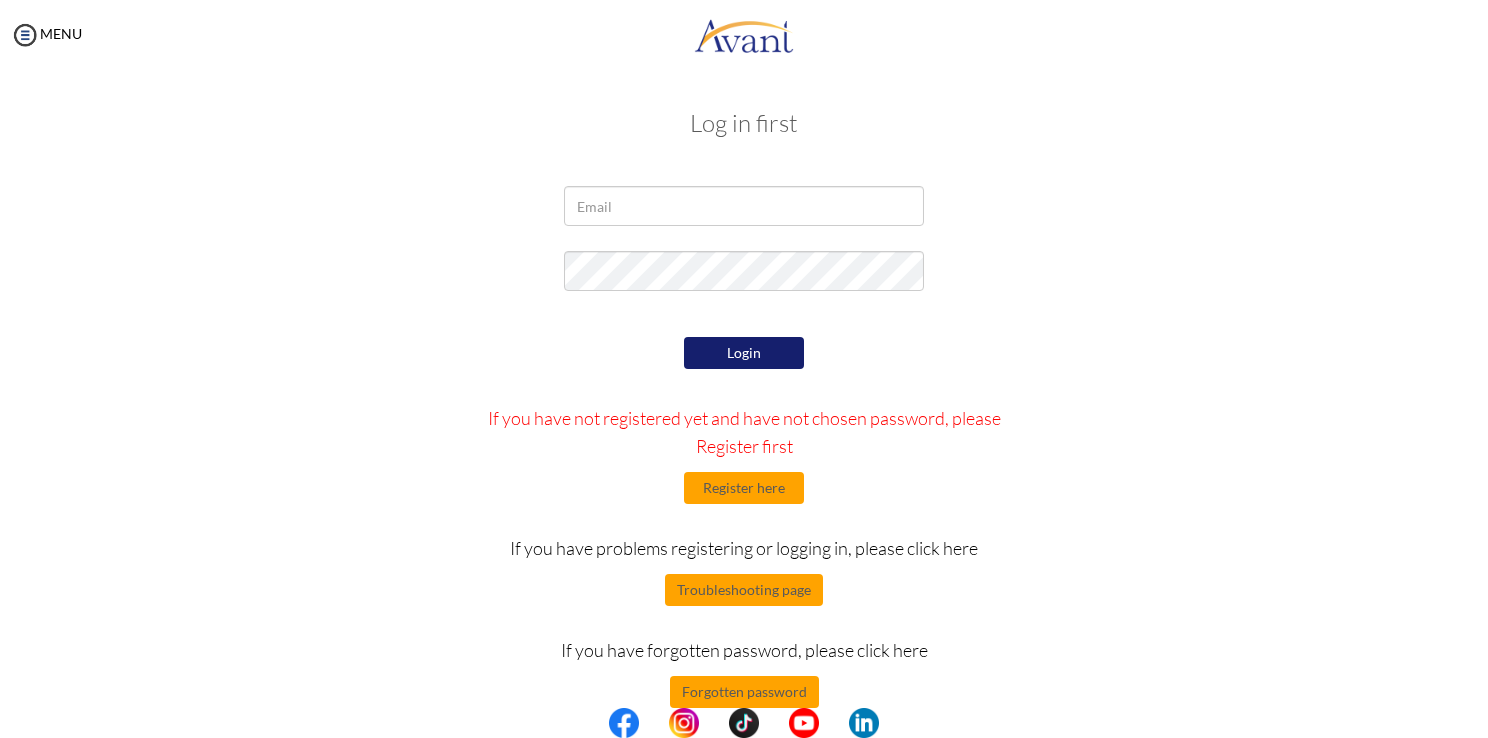 scroll, scrollTop: 0, scrollLeft: 0, axis: both 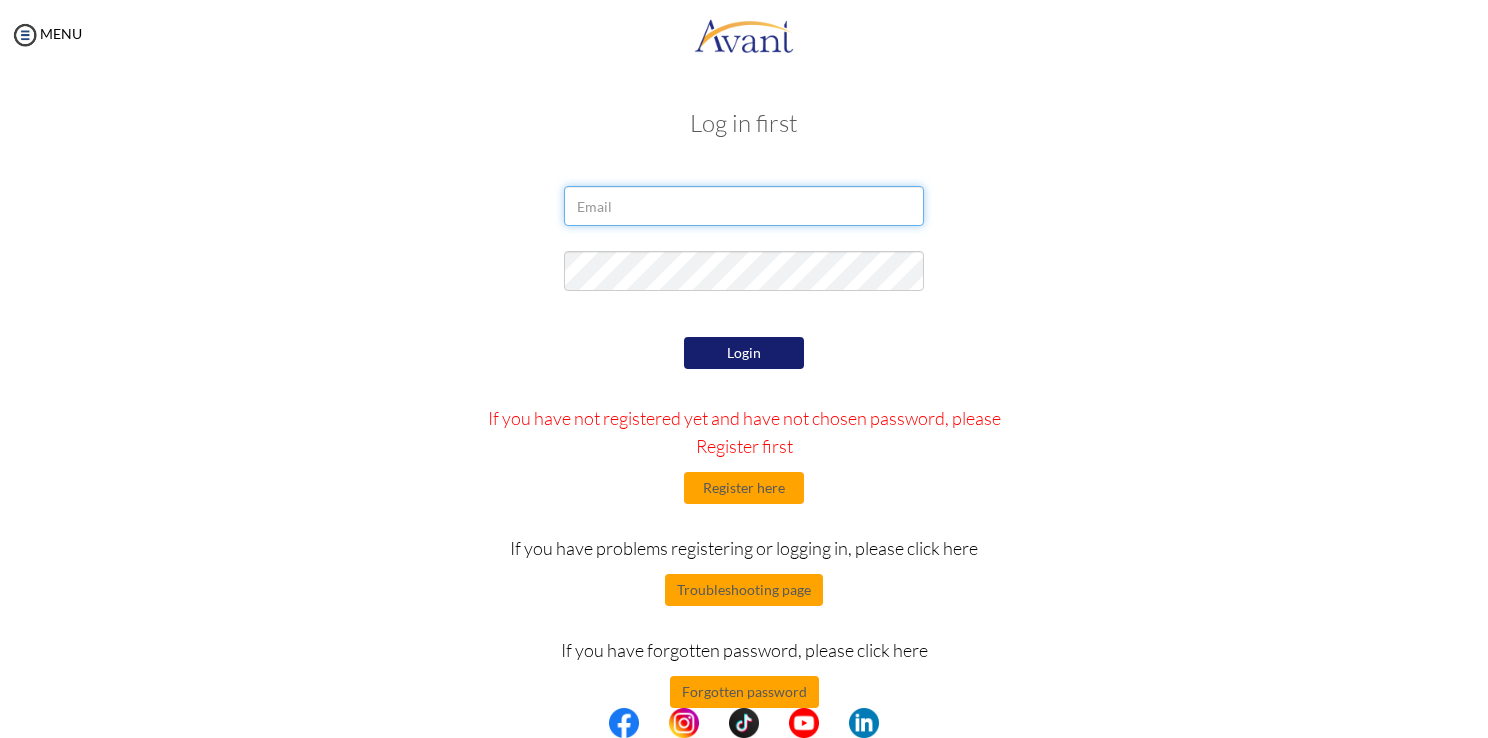type on "[EMAIL_ADDRESS][DOMAIN_NAME]" 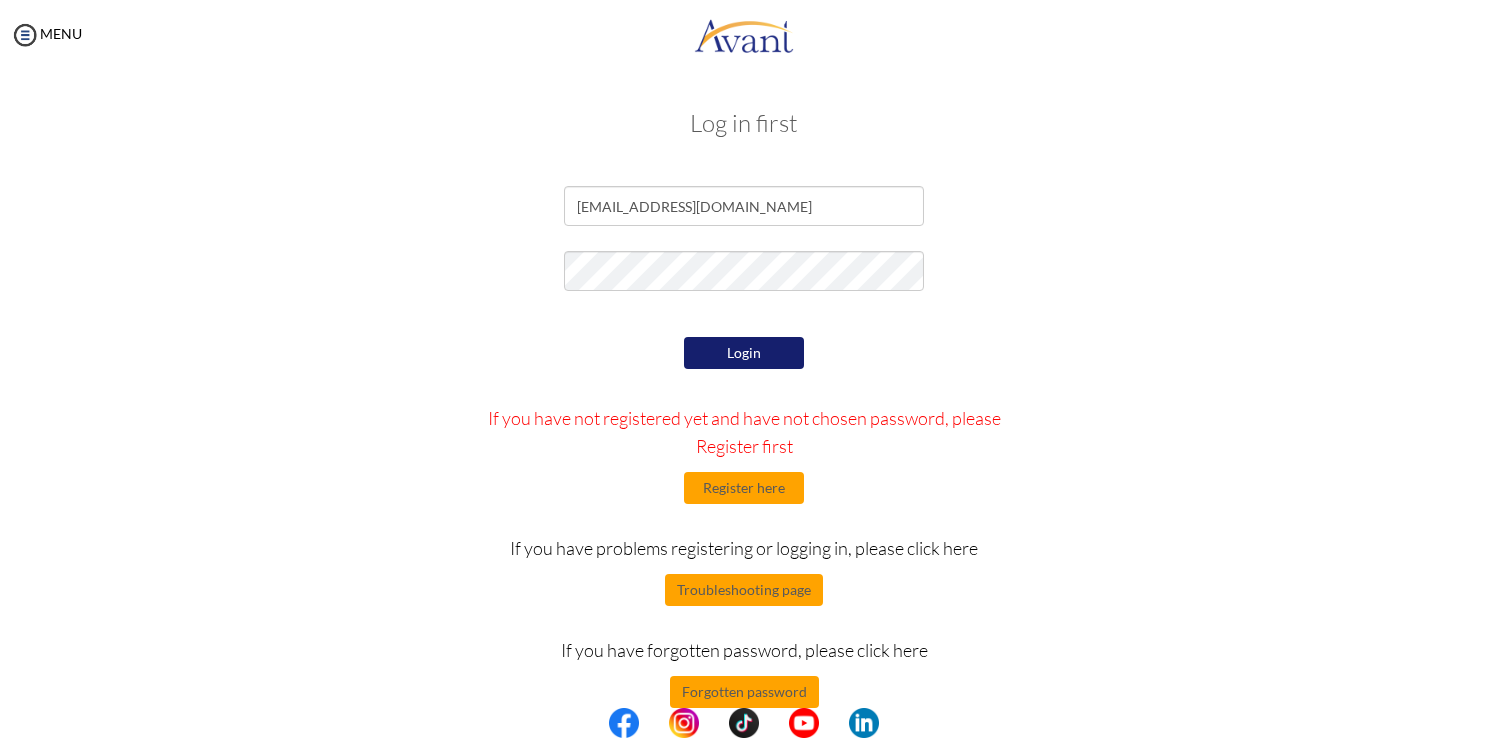 click on "Login" at bounding box center (744, 353) 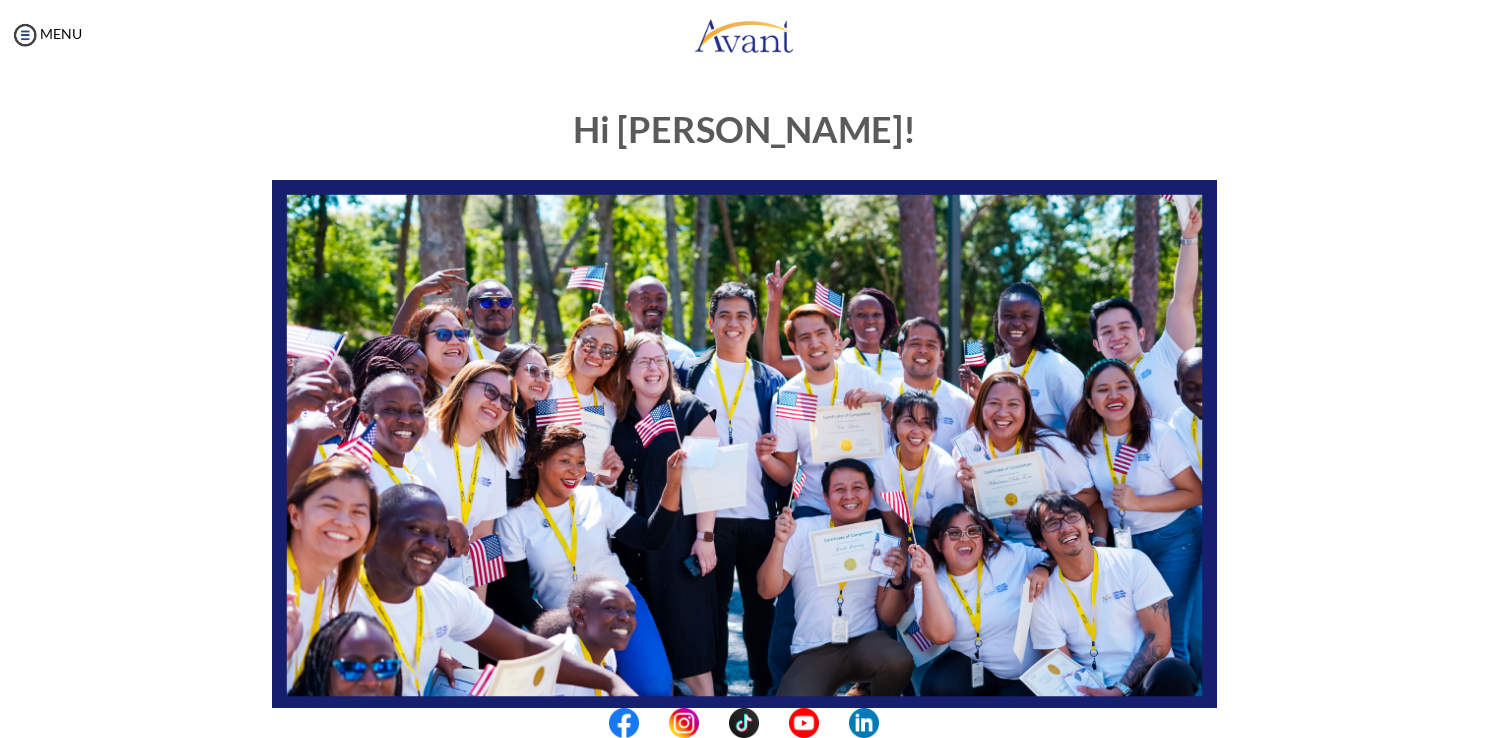scroll, scrollTop: 372, scrollLeft: 0, axis: vertical 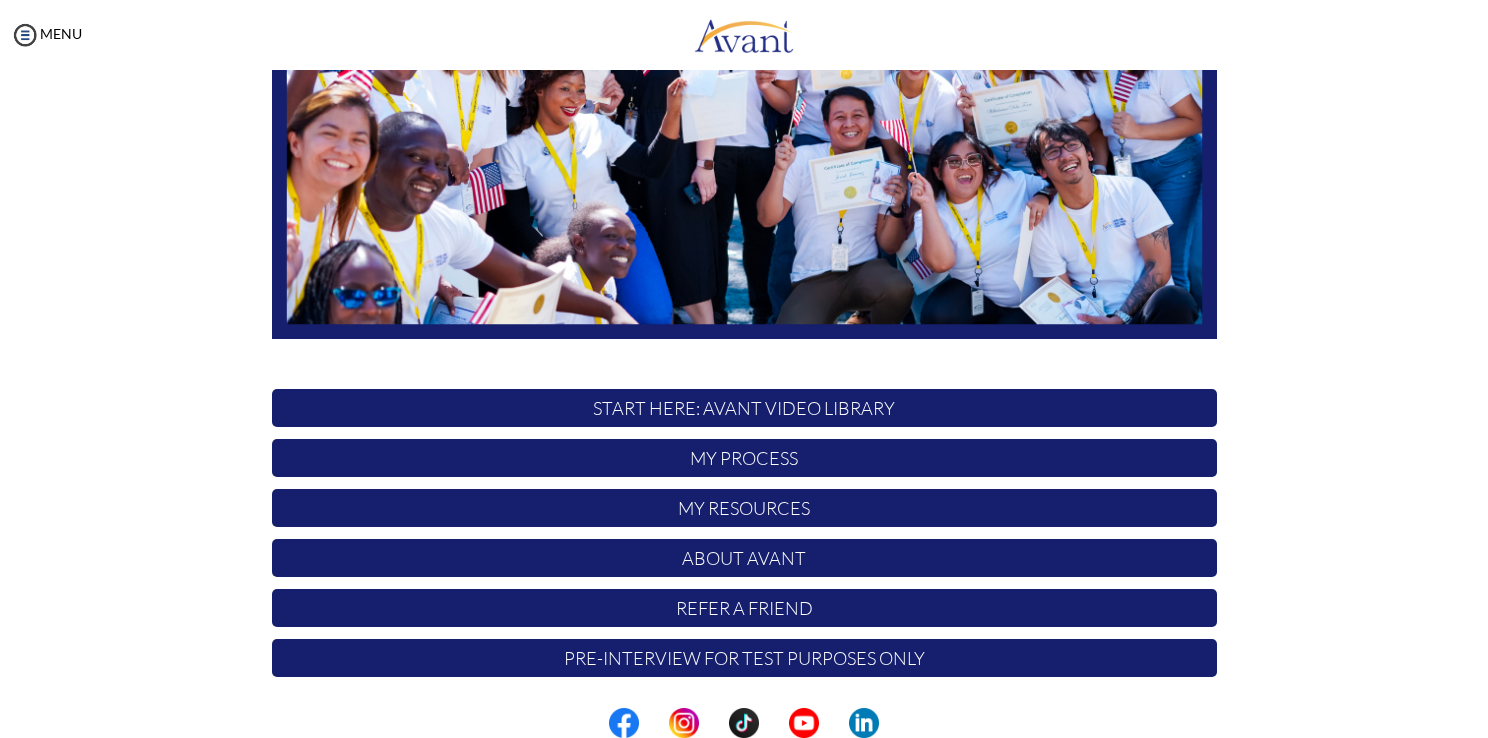 click on "My Process" at bounding box center (744, 458) 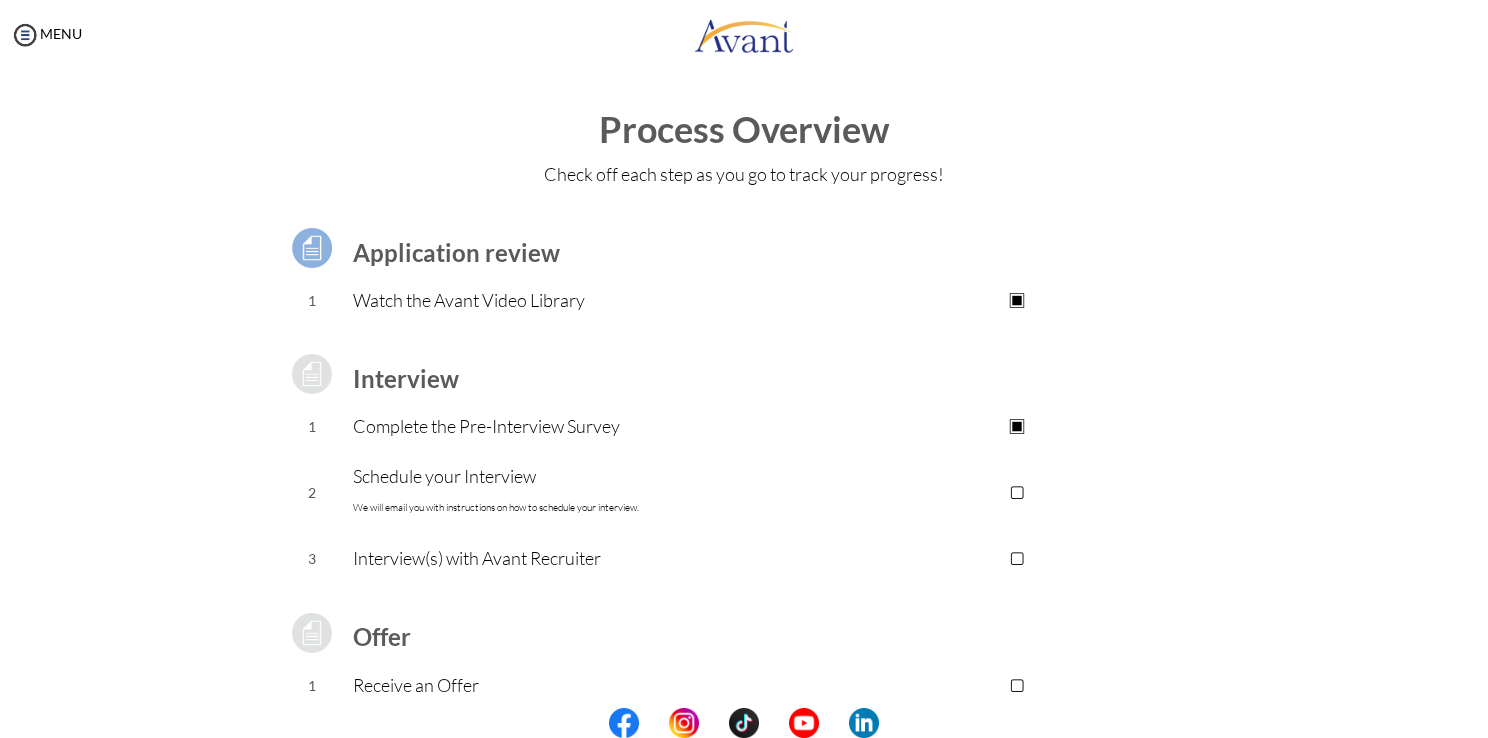 click on "Schedule your Interview We will email you with instructions on how to schedule your interview." at bounding box center [585, 492] 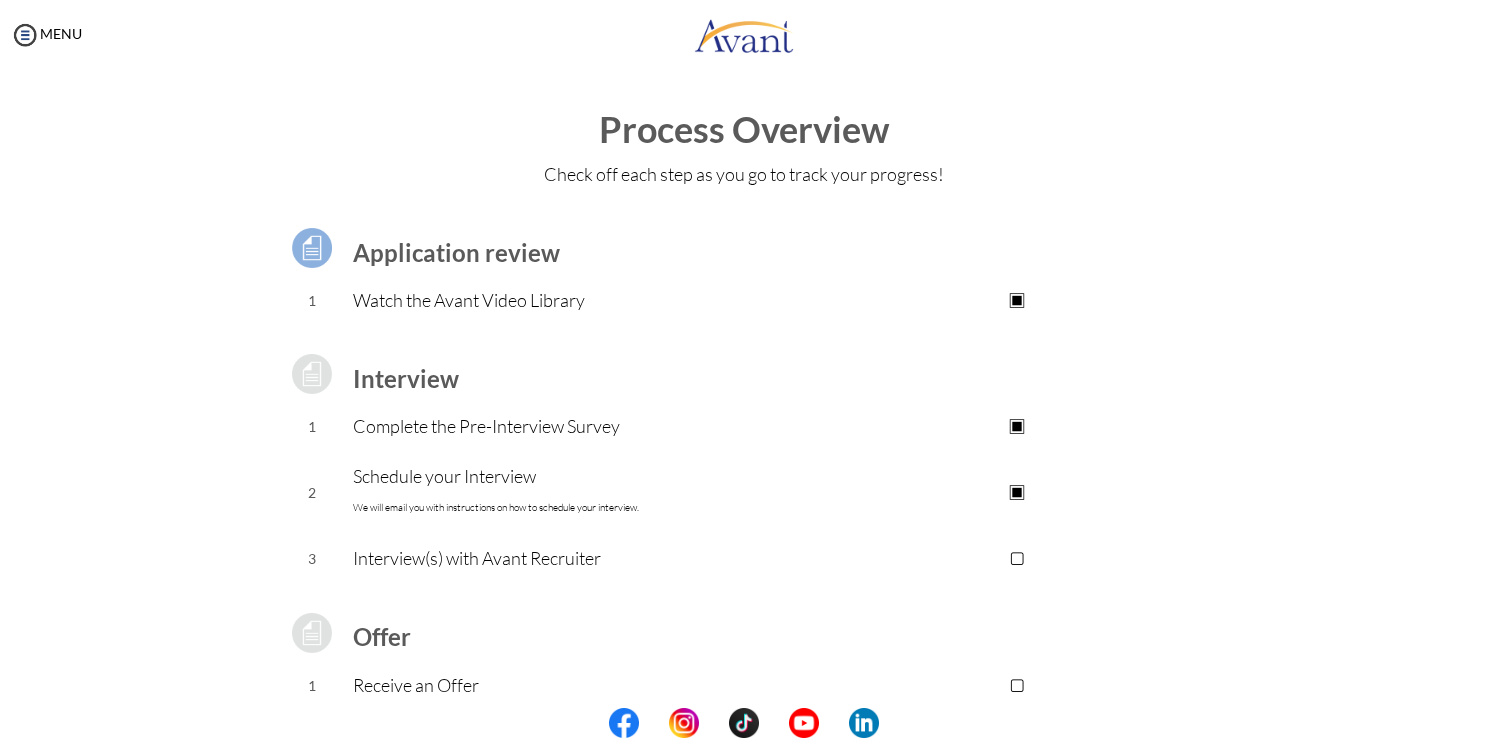 click on "▣" at bounding box center [1016, 492] 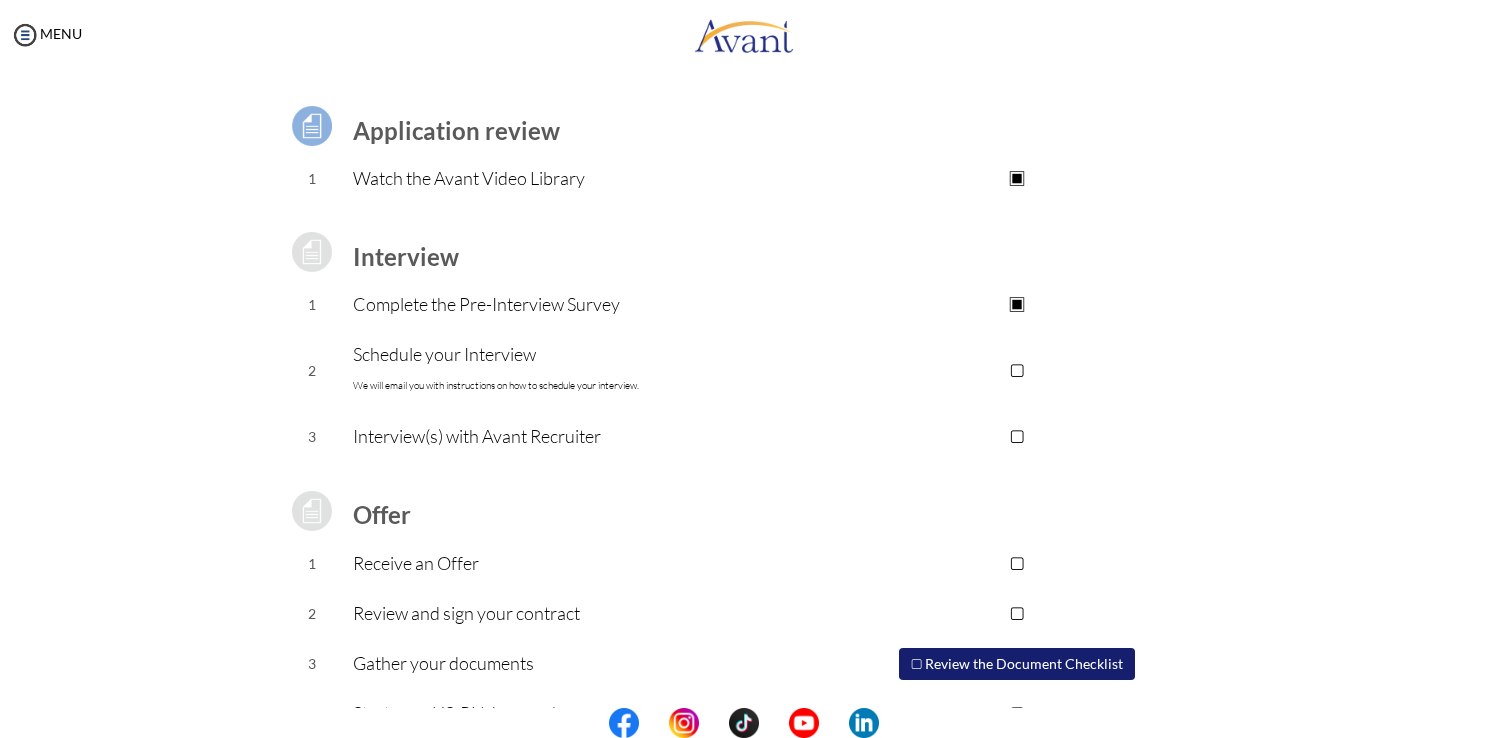 scroll, scrollTop: 171, scrollLeft: 0, axis: vertical 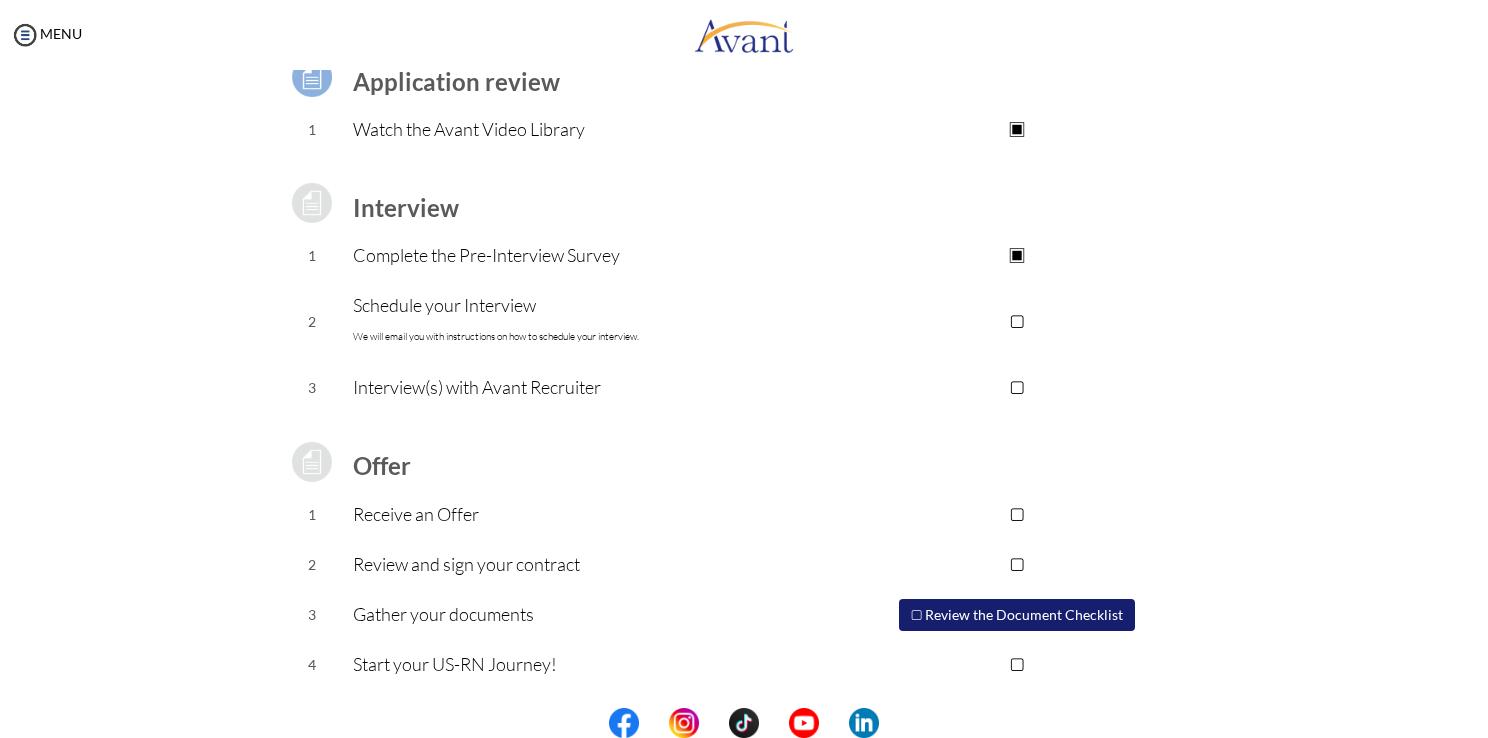 click on "▢ Review the Document Checklist" at bounding box center (1017, 615) 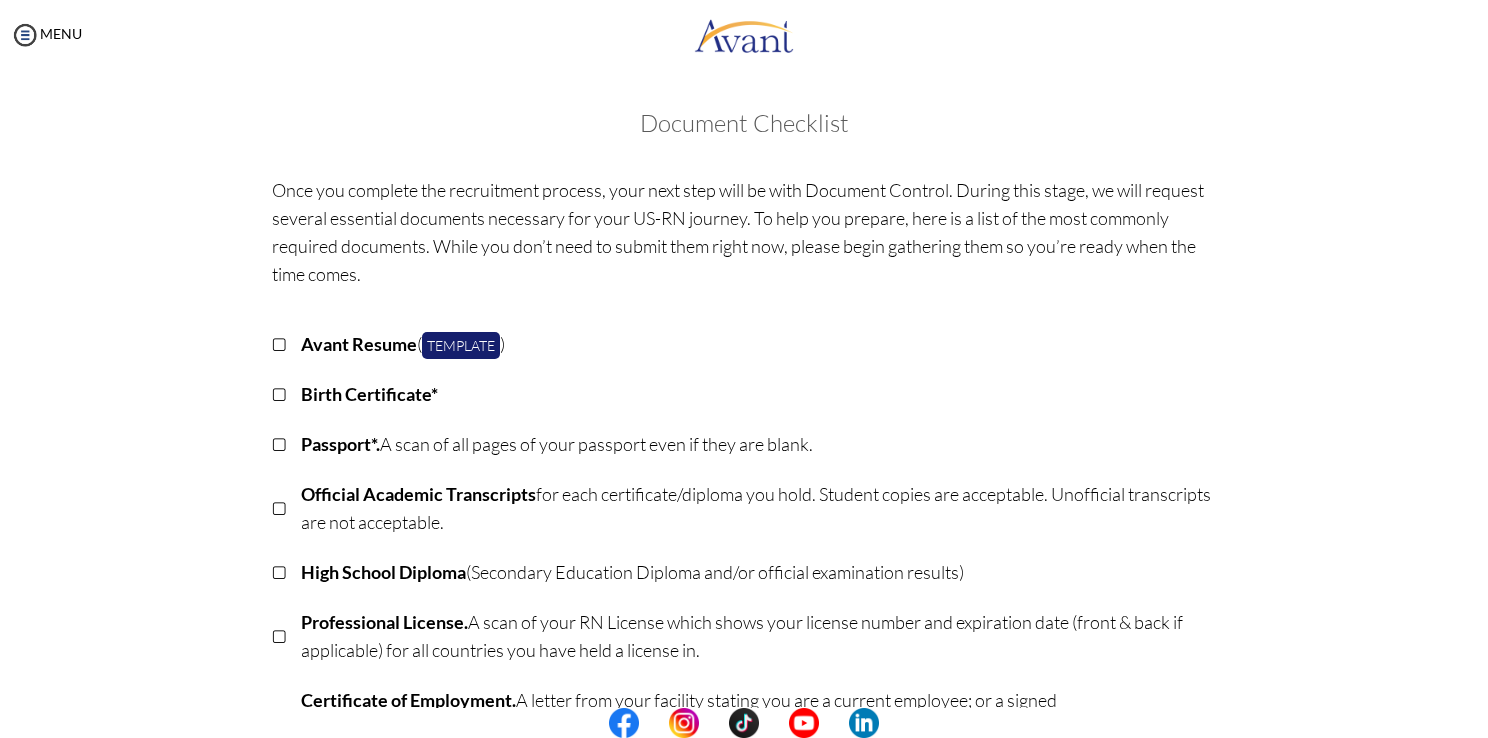 scroll, scrollTop: 492, scrollLeft: 0, axis: vertical 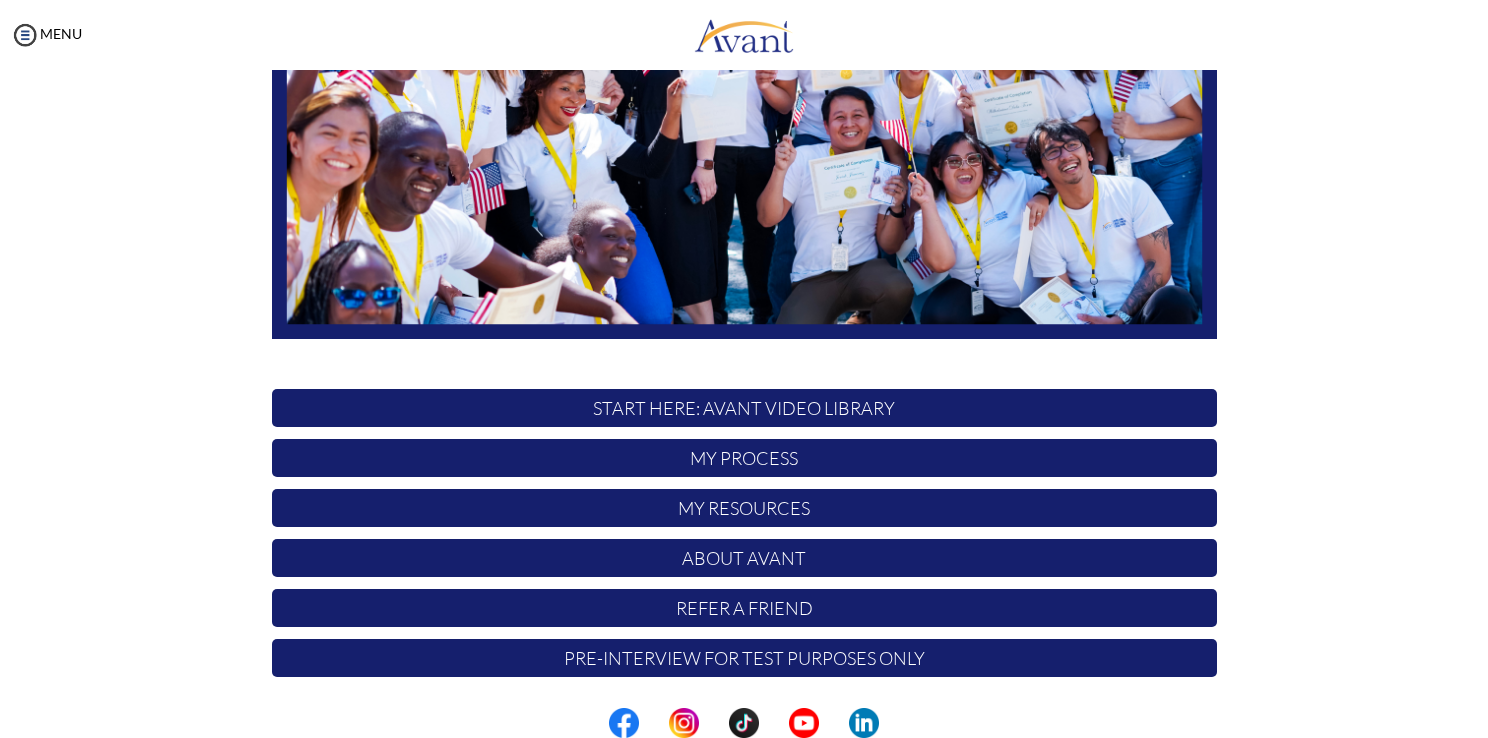 click on "My Resources" at bounding box center (744, 508) 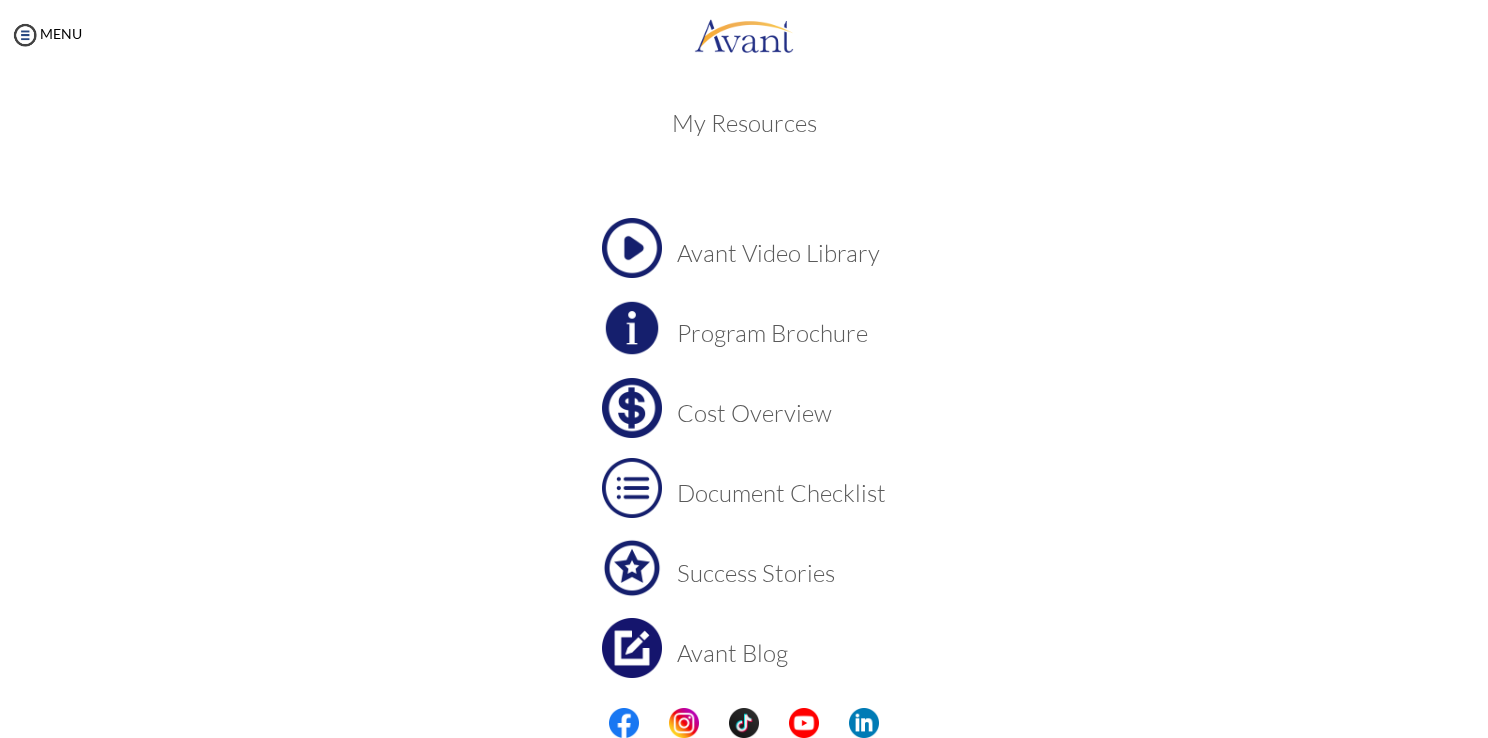 click at bounding box center (632, 248) 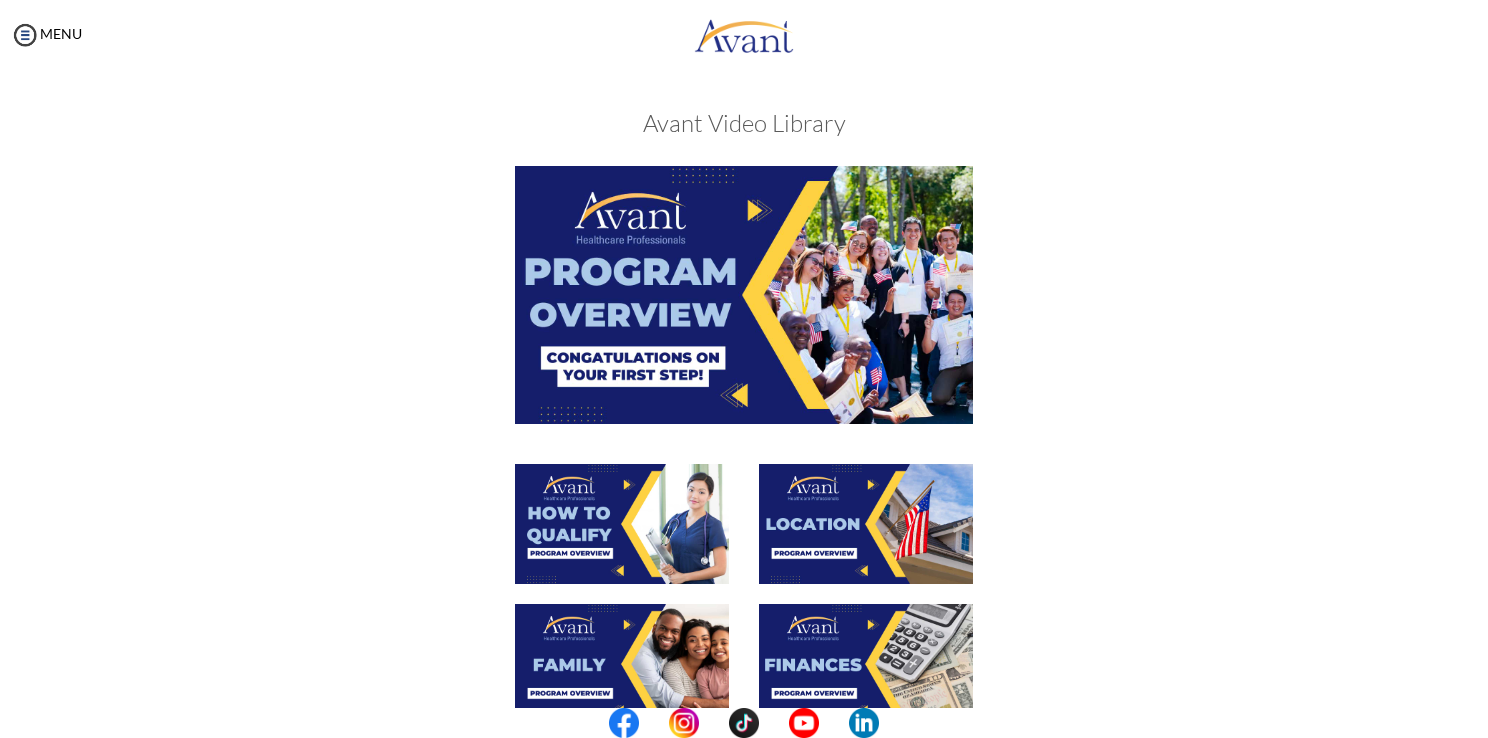 click at bounding box center [744, 294] 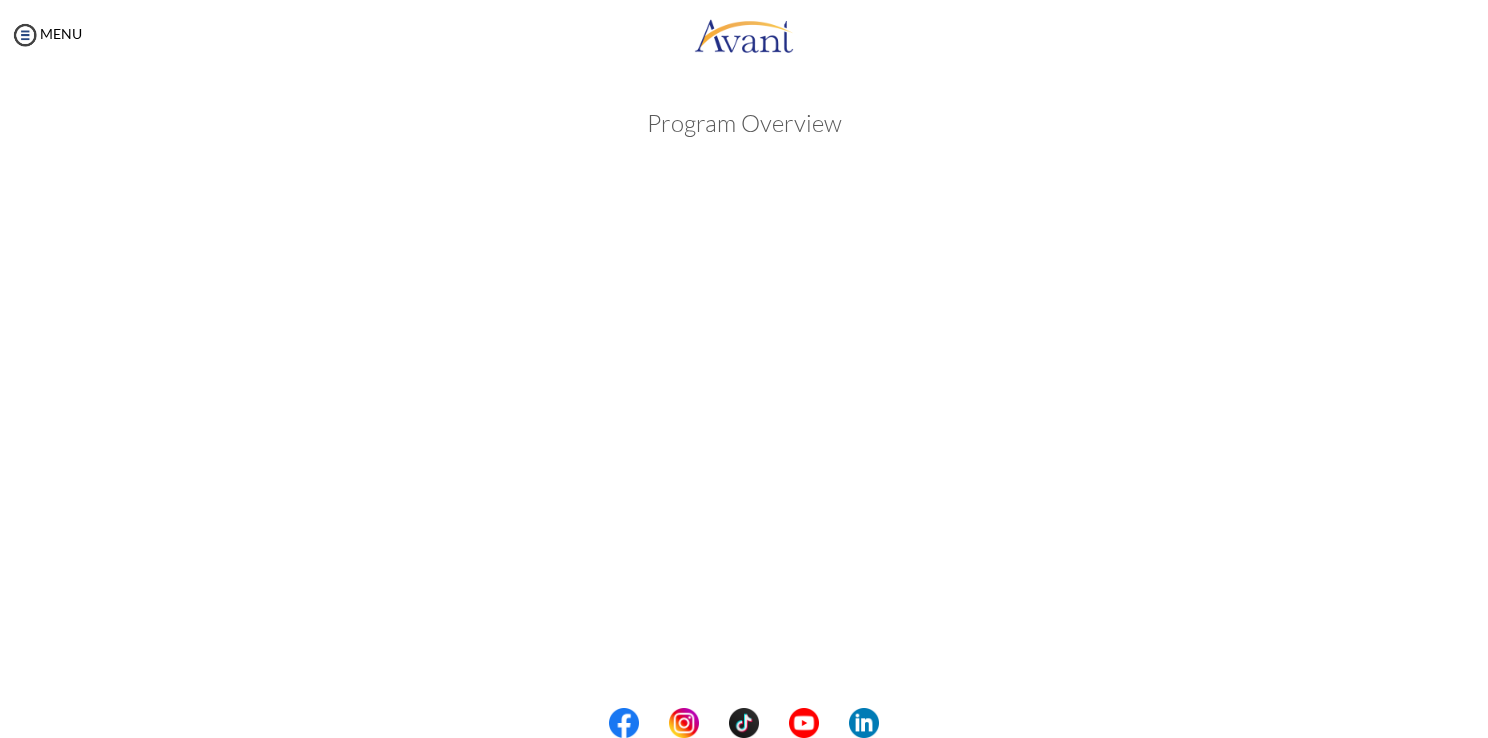scroll, scrollTop: 244, scrollLeft: 0, axis: vertical 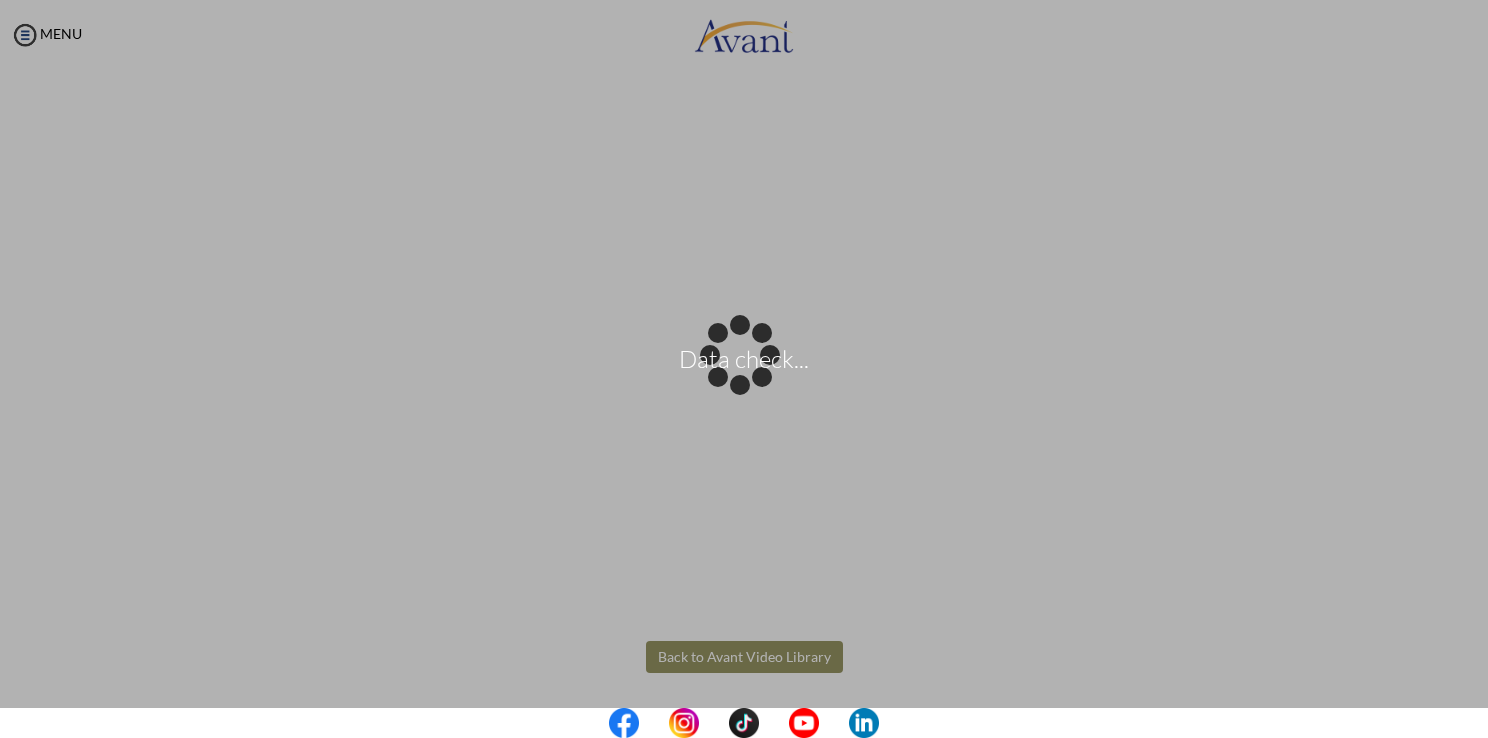 click on "Data check...
Maintenance break. Please come back in 2 hours.
MENU
My Status
What is the next step?
We would like you to watch the introductory video Begin with Avant
We would like you to watch the program video Watch Program Video
We would like you to complete English exam Take Language Test
We would like you to complete clinical assessment Take Clinical Test
We would like you to complete qualification survey Take Qualification Survey
We would like you to watch expectations video Watch Expectations Video
You will be contacted by recruiter to schedule a call.
Your application is being reviewed. Please check your email regularly.
Process Overview
Check off each step as you go to track your progress!" at bounding box center [744, 369] 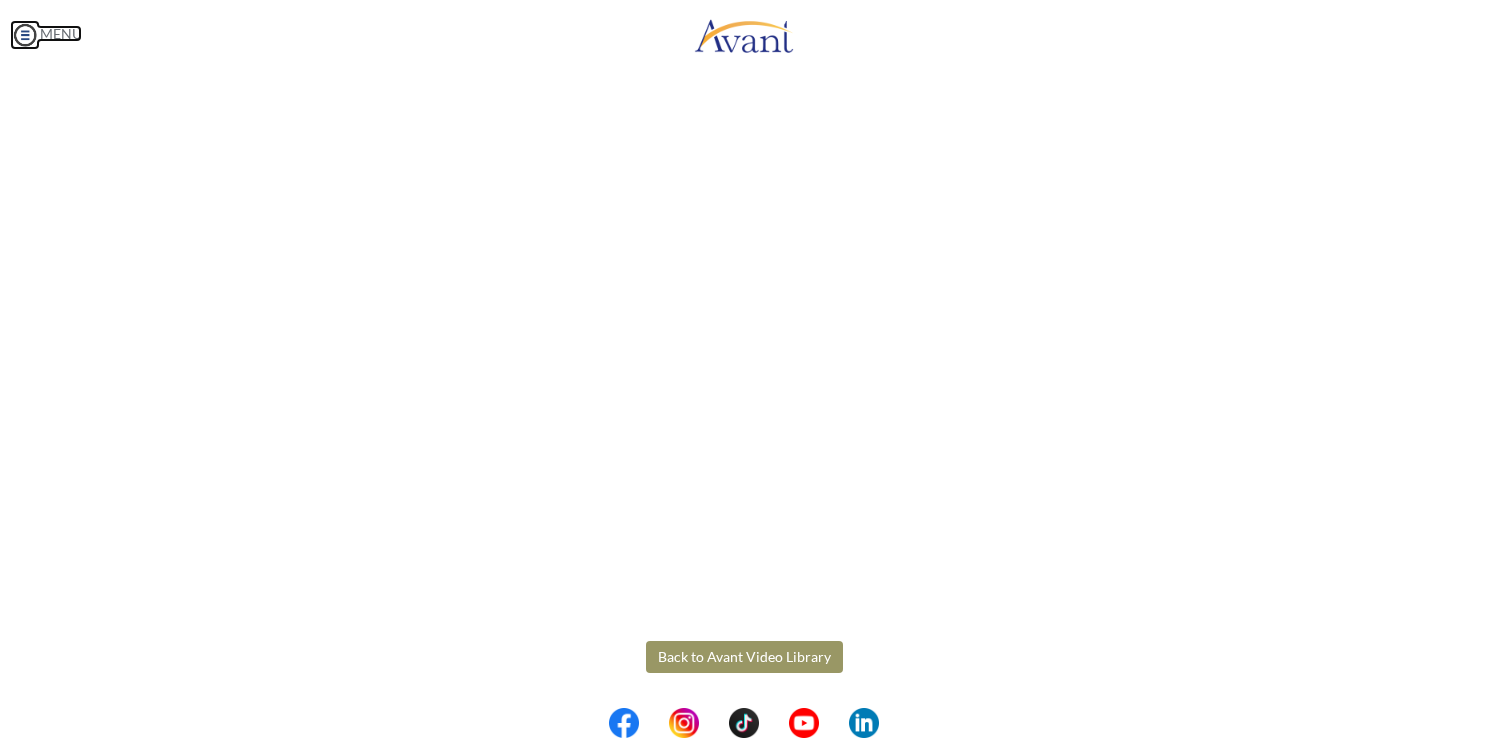 click at bounding box center (25, 35) 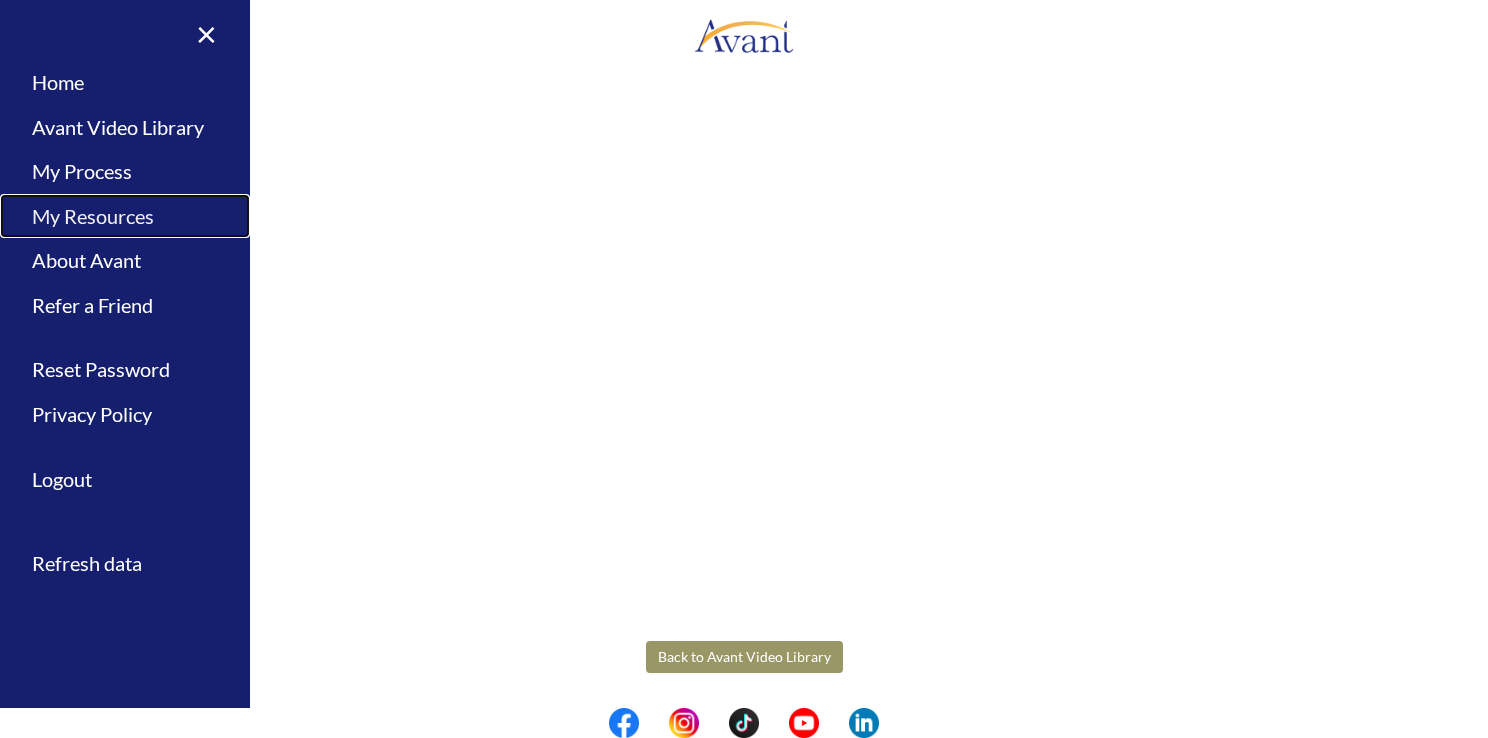 click on "My Resources" at bounding box center [125, 216] 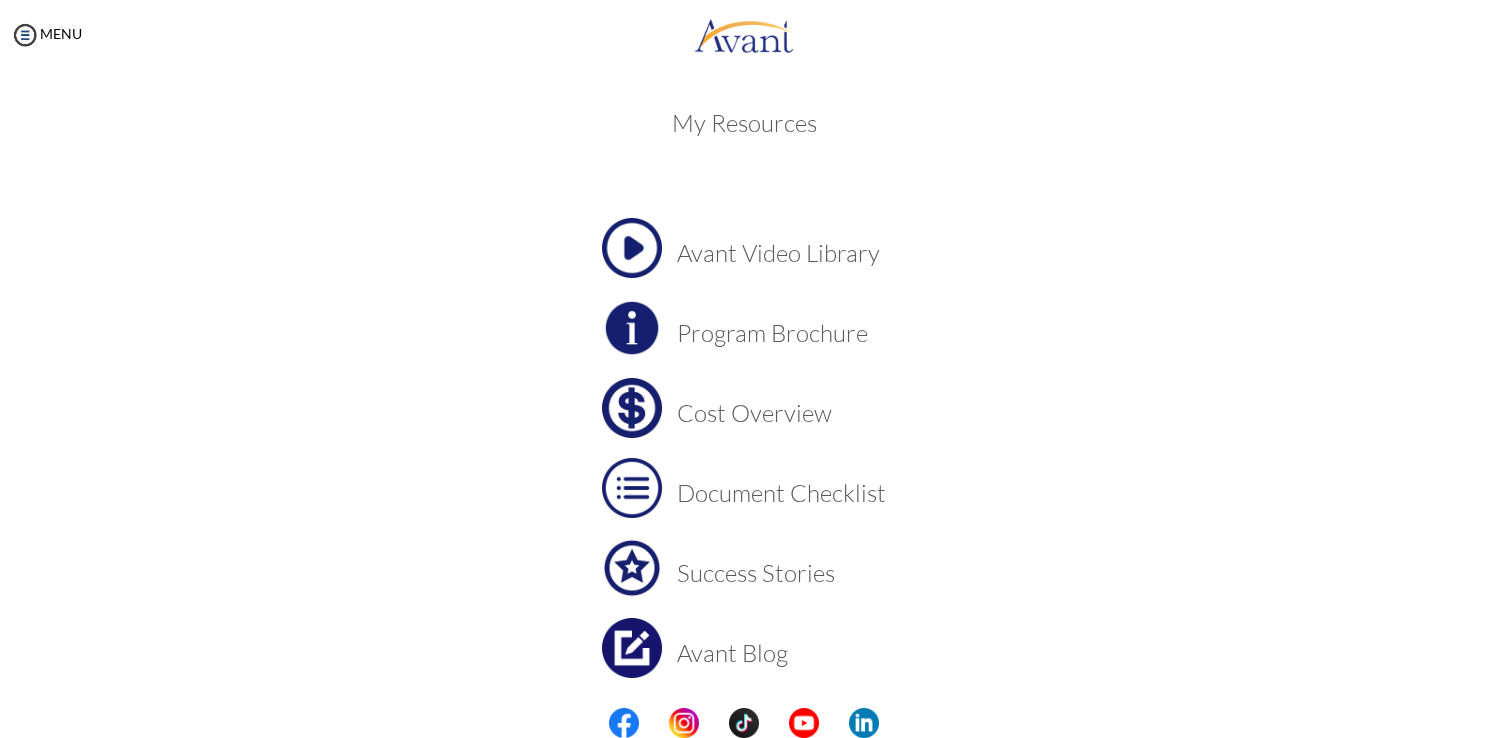 click at bounding box center (744, 723) 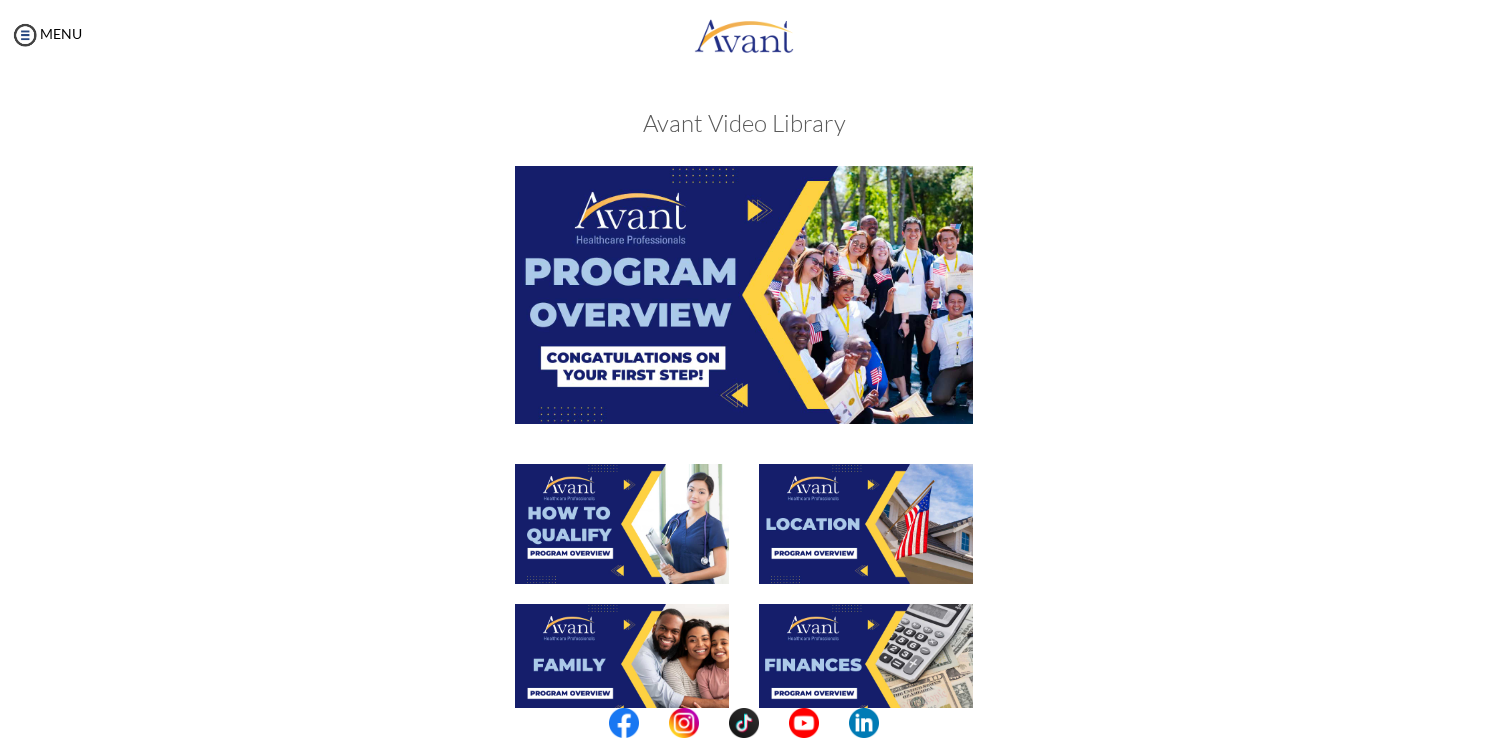 click at bounding box center (622, 524) 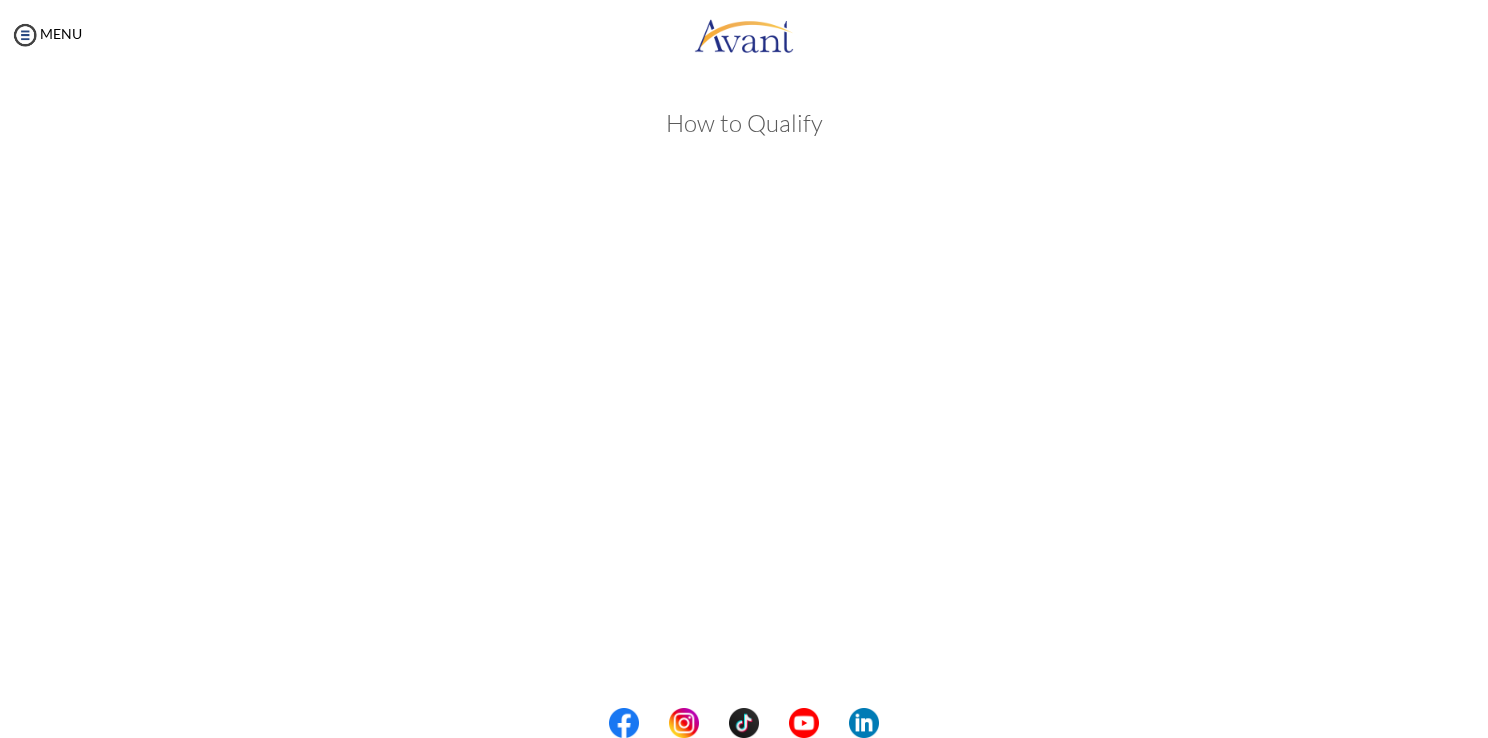 scroll, scrollTop: 244, scrollLeft: 0, axis: vertical 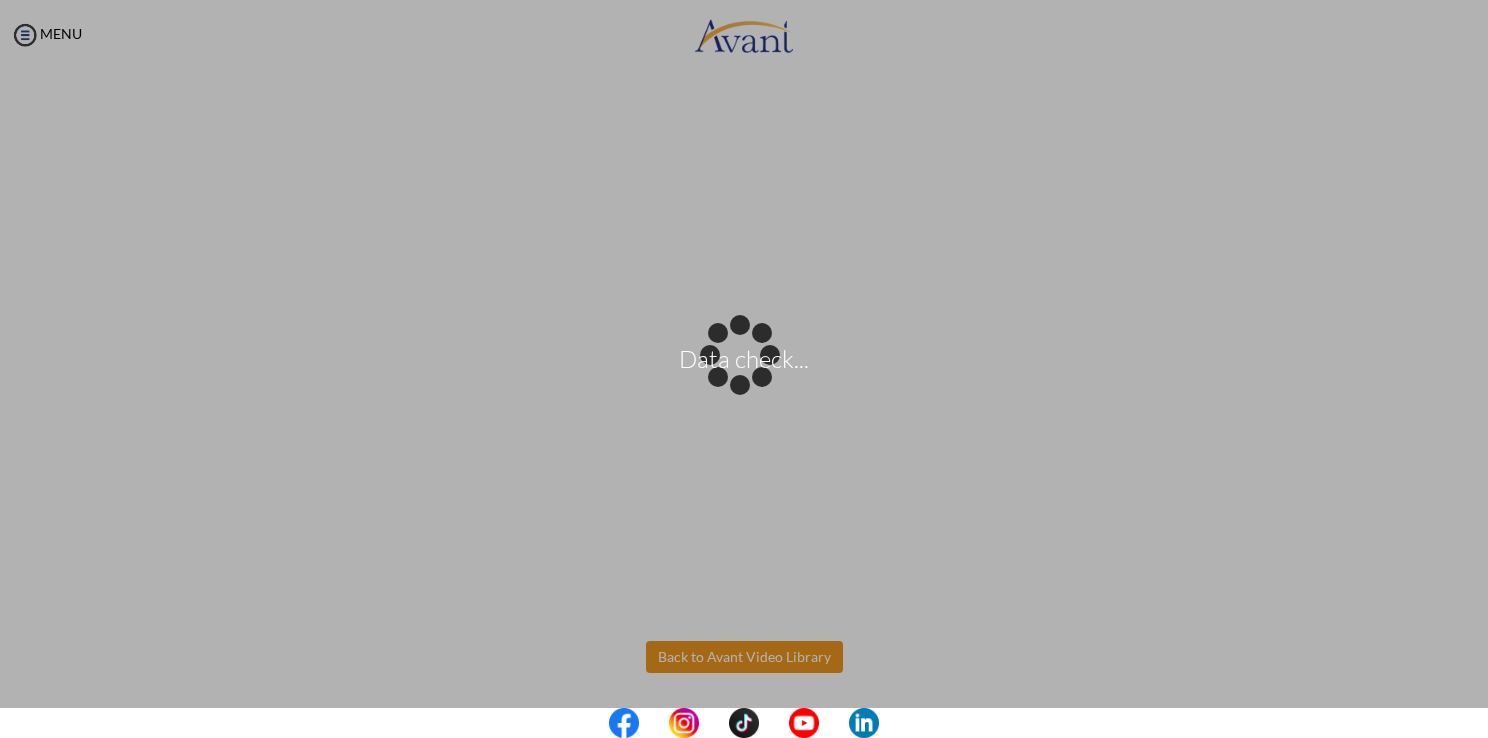 click on "Data check...
Maintenance break. Please come back in 2 hours.
MENU
My Status
What is the next step?
We would like you to watch the introductory video Begin with Avant
We would like you to watch the program video Watch Program Video
We would like you to complete English exam Take Language Test
We would like you to complete clinical assessment Take Clinical Test
We would like you to complete qualification survey Take Qualification Survey
We would like you to watch expectations video Watch Expectations Video
You will be contacted by recruiter to schedule a call.
Your application is being reviewed. Please check your email regularly.
Process Overview
Check off each step as you go to track your progress!" at bounding box center [744, 369] 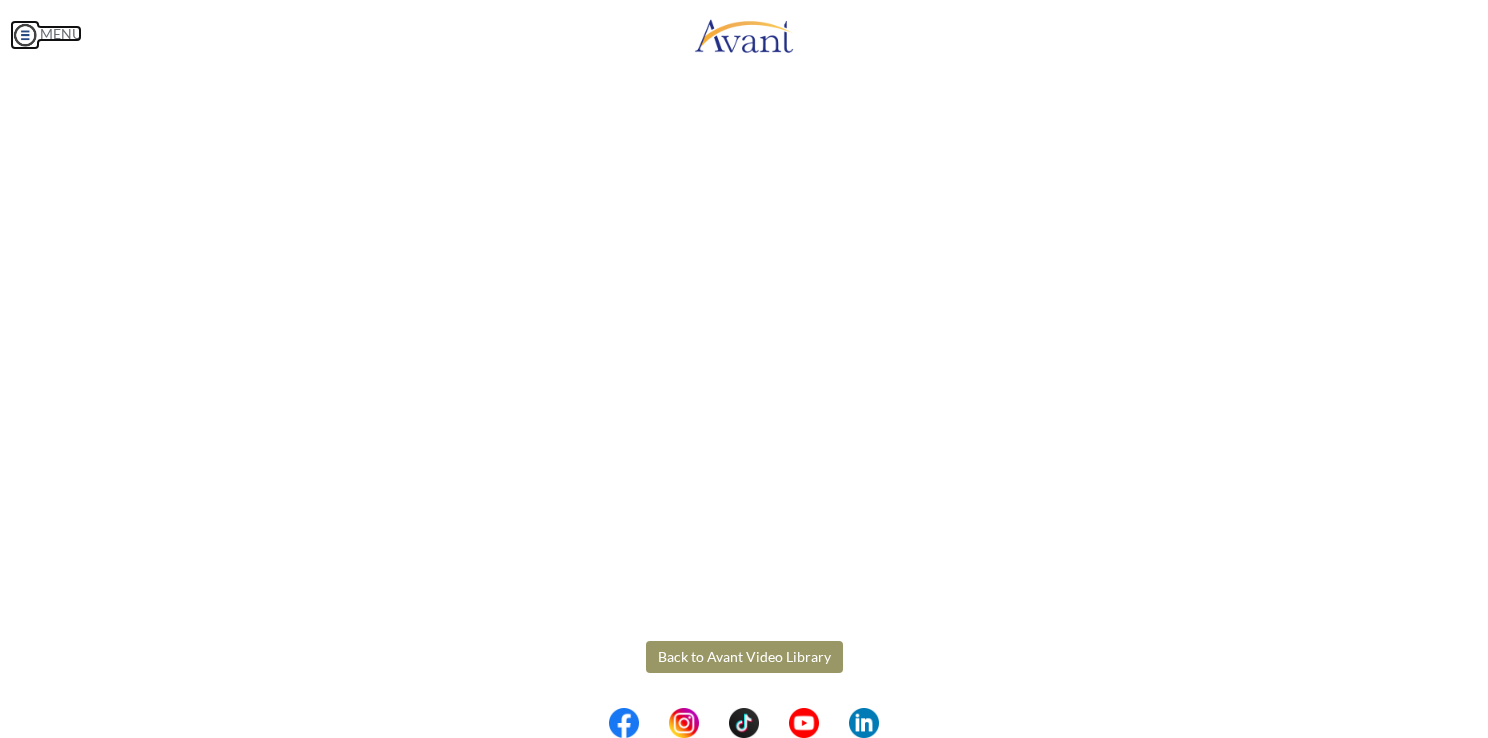 click at bounding box center [25, 35] 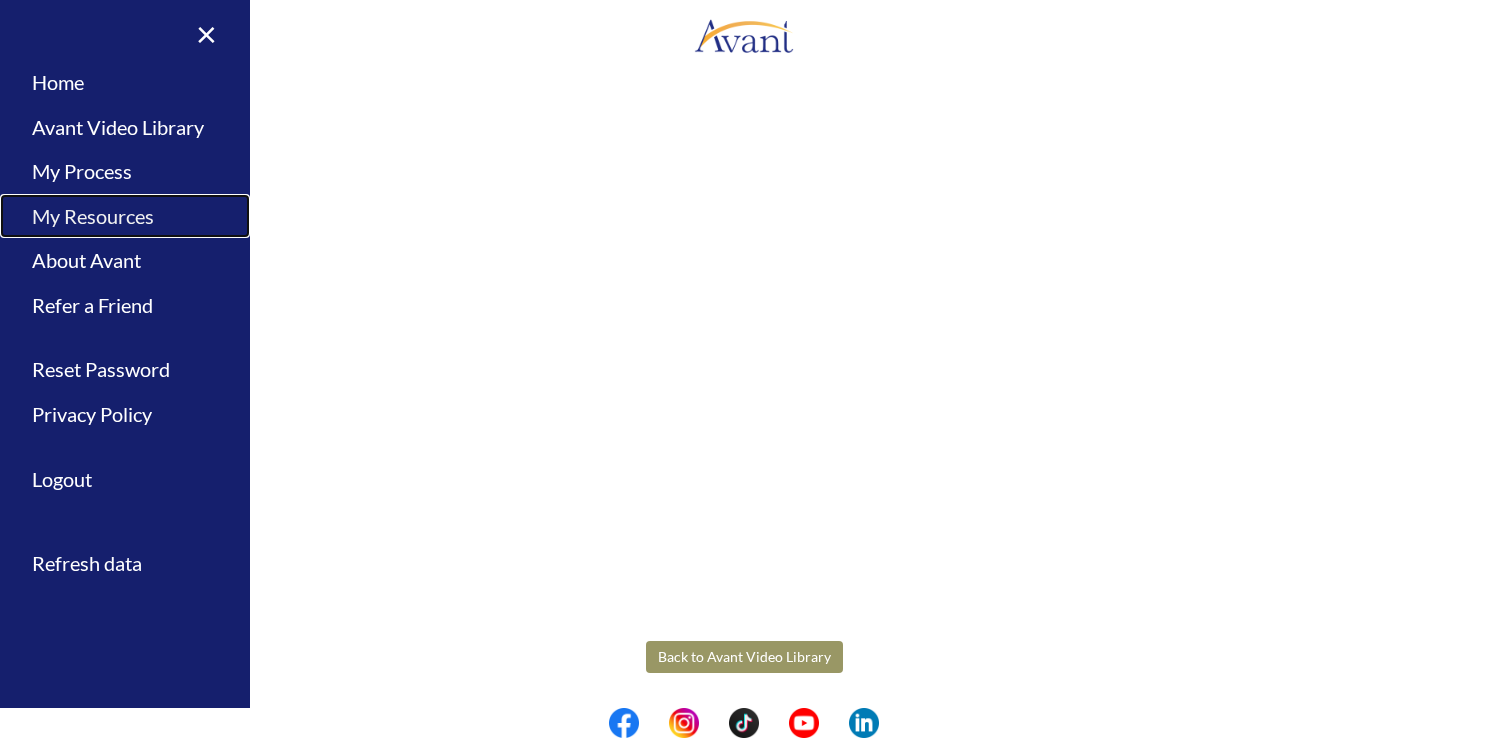 click on "My Resources" at bounding box center [125, 216] 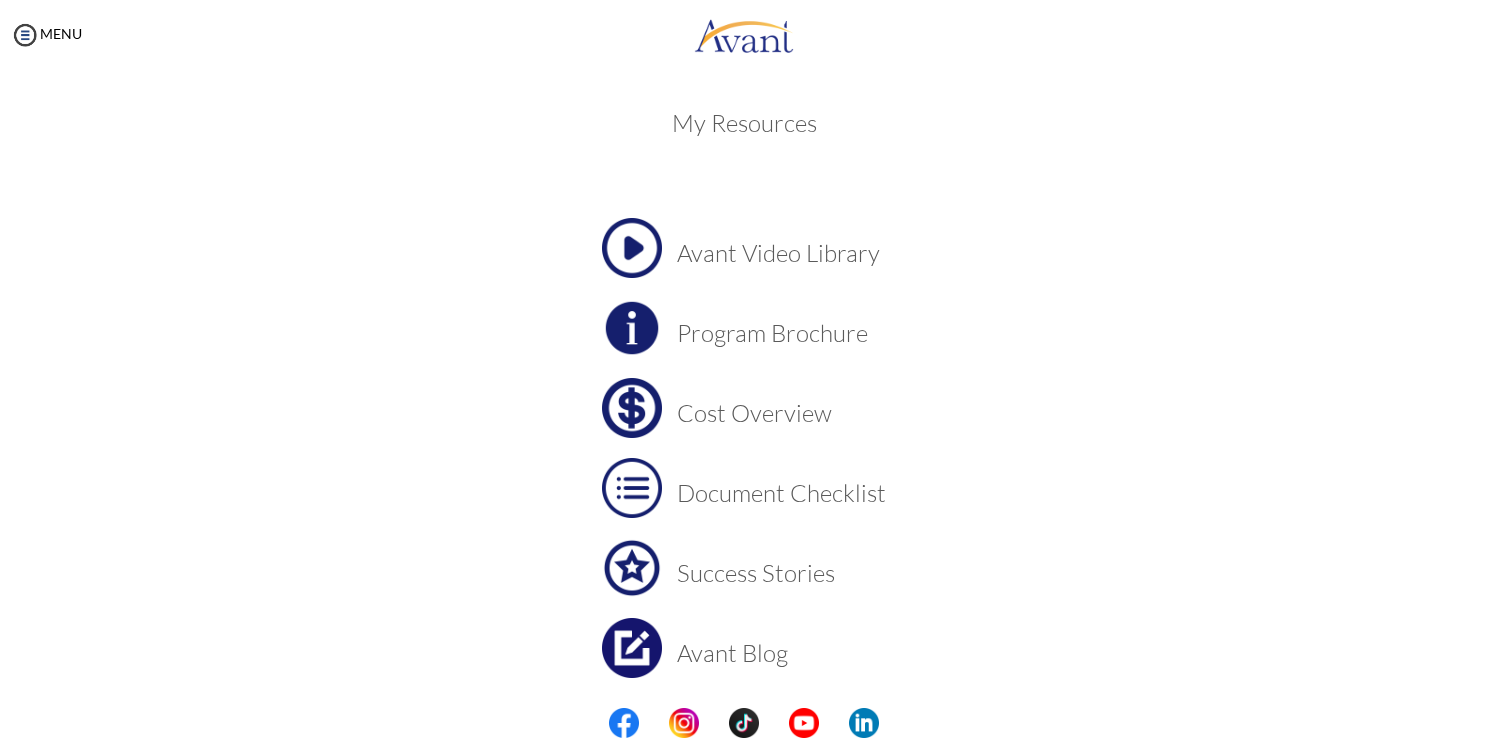 click at bounding box center [632, 248] 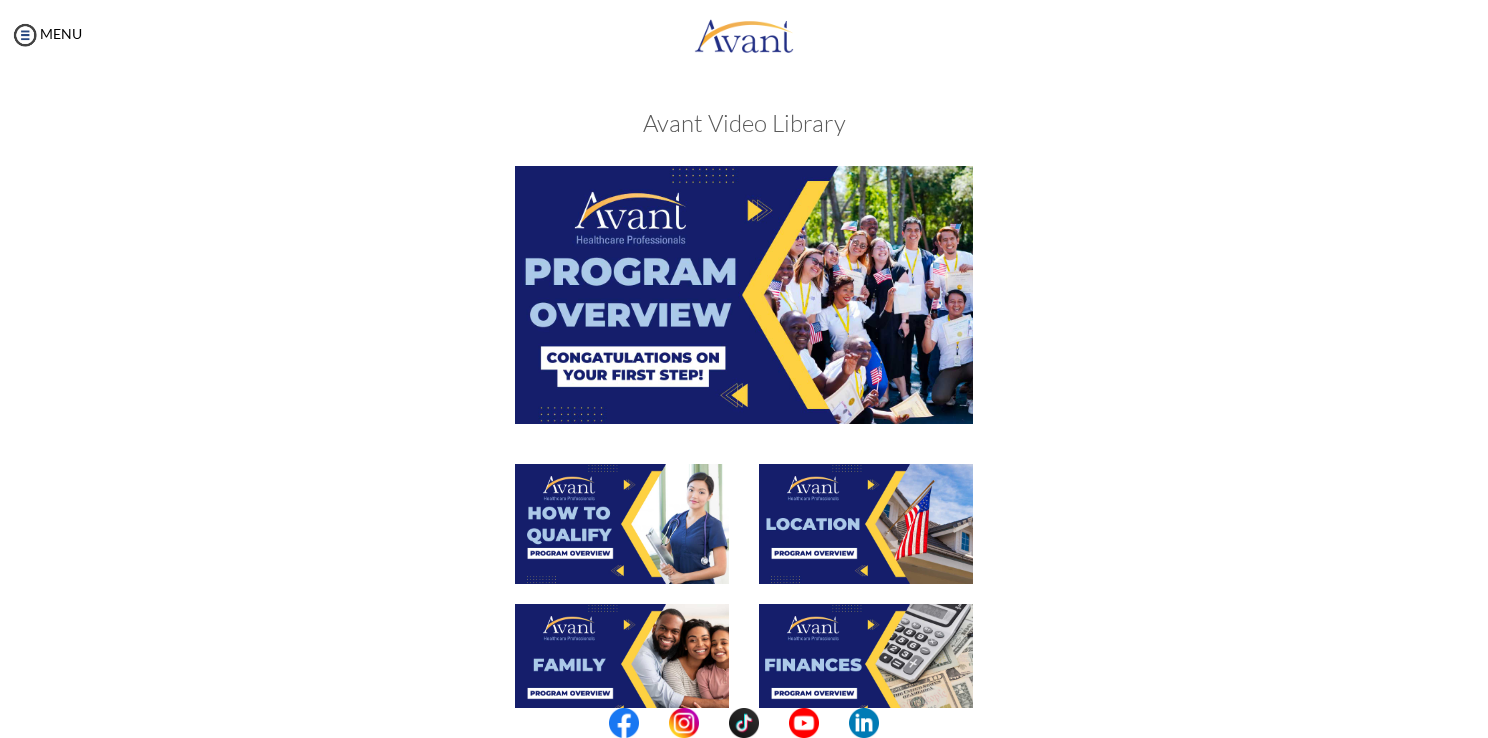 click at bounding box center (866, 524) 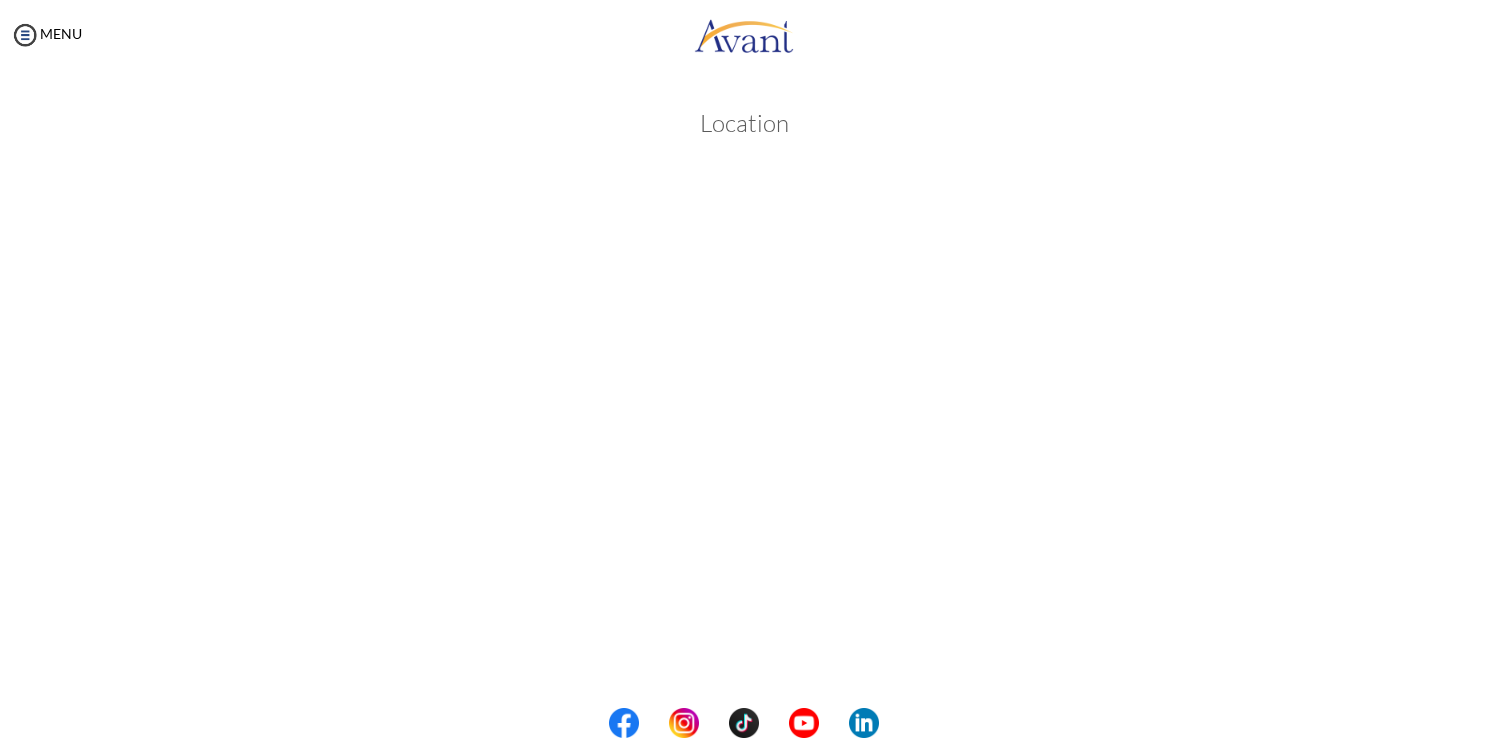 scroll, scrollTop: 244, scrollLeft: 0, axis: vertical 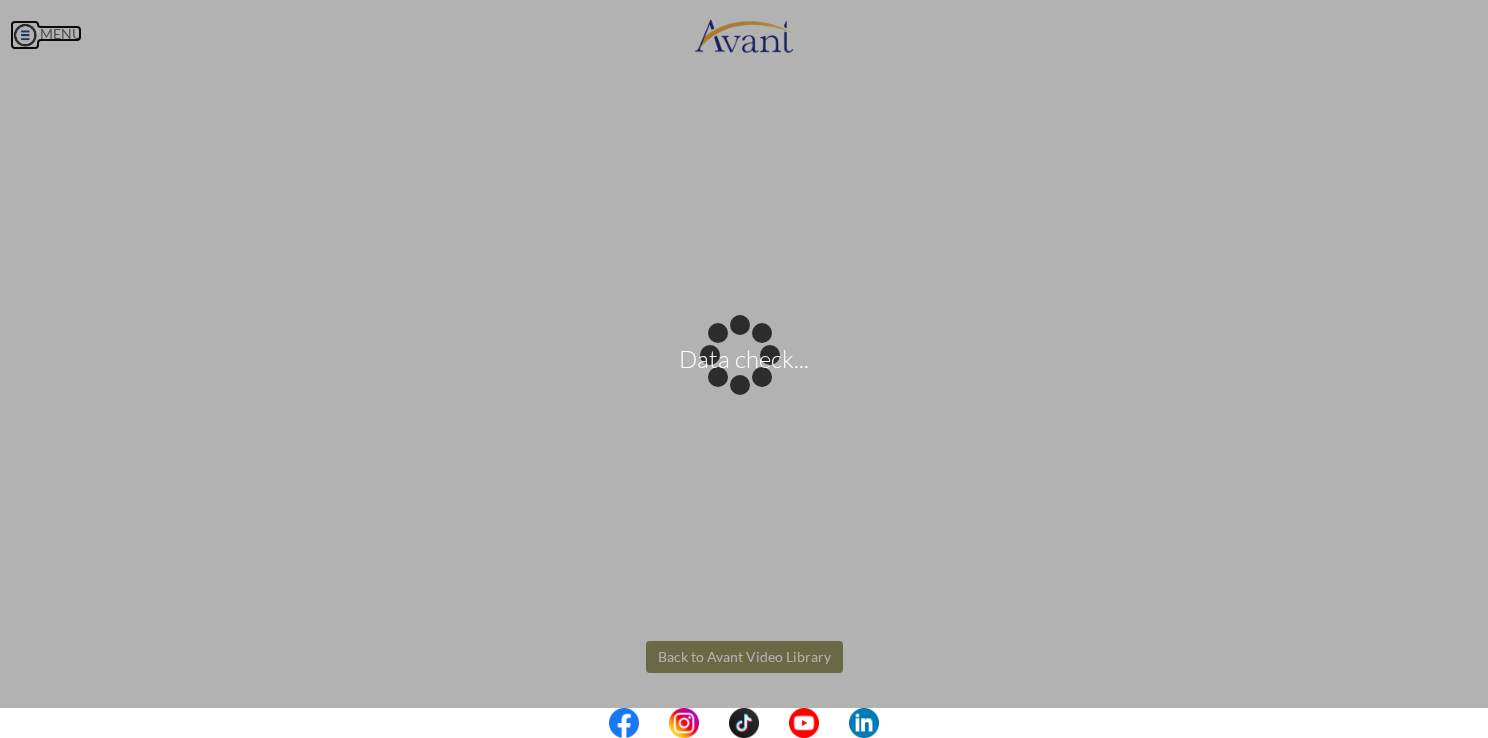 click on "Data check...
Maintenance break. Please come back in 2 hours.
MENU
My Status
What is the next step?
We would like you to watch the introductory video Begin with Avant
We would like you to watch the program video Watch Program Video
We would like you to complete English exam Take Language Test
We would like you to complete clinical assessment Take Clinical Test
We would like you to complete qualification survey Take Qualification Survey
We would like you to watch expectations video Watch Expectations Video
You will be contacted by recruiter to schedule a call.
Your application is being reviewed. Please check your email regularly.
Process Overview
Check off each step as you go to track your progress!" at bounding box center (744, 369) 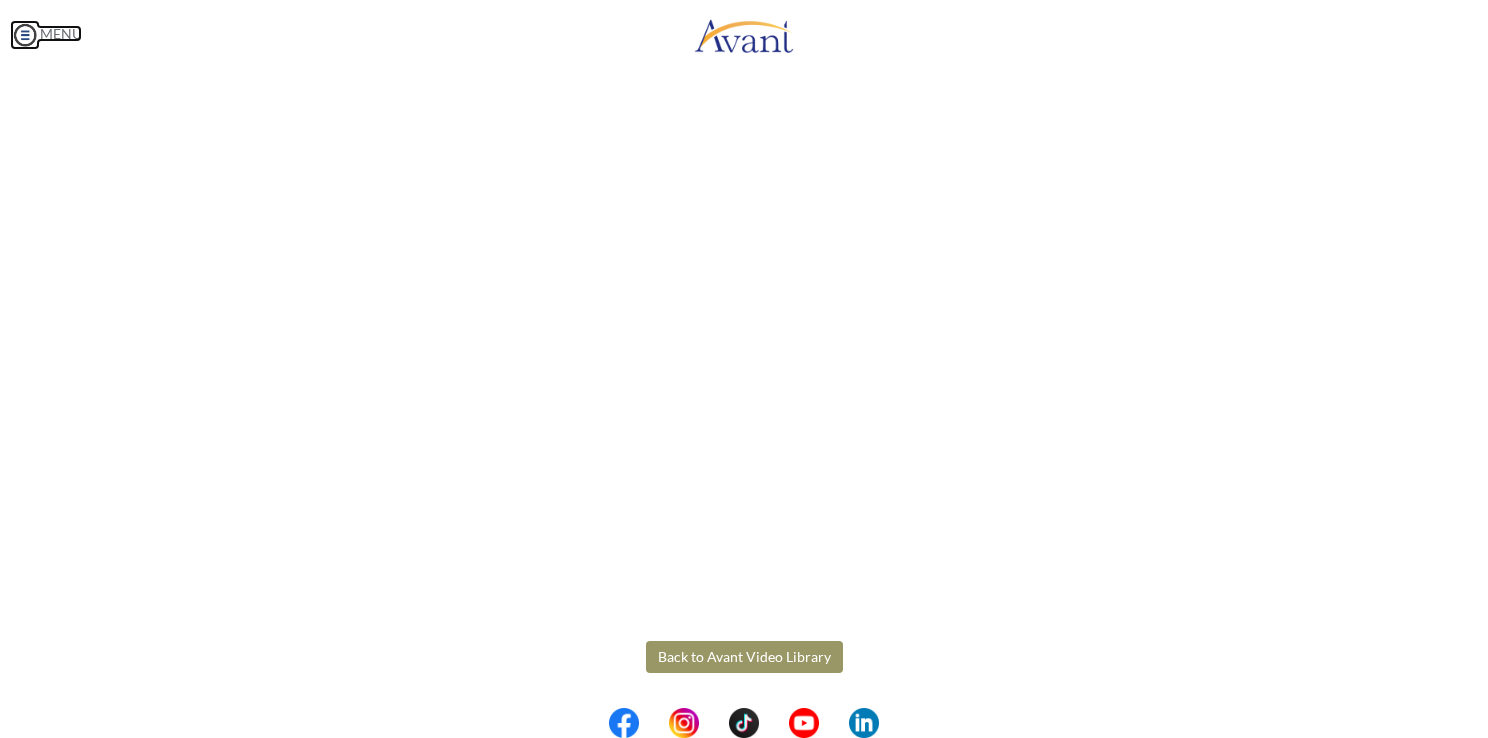 click at bounding box center [25, 35] 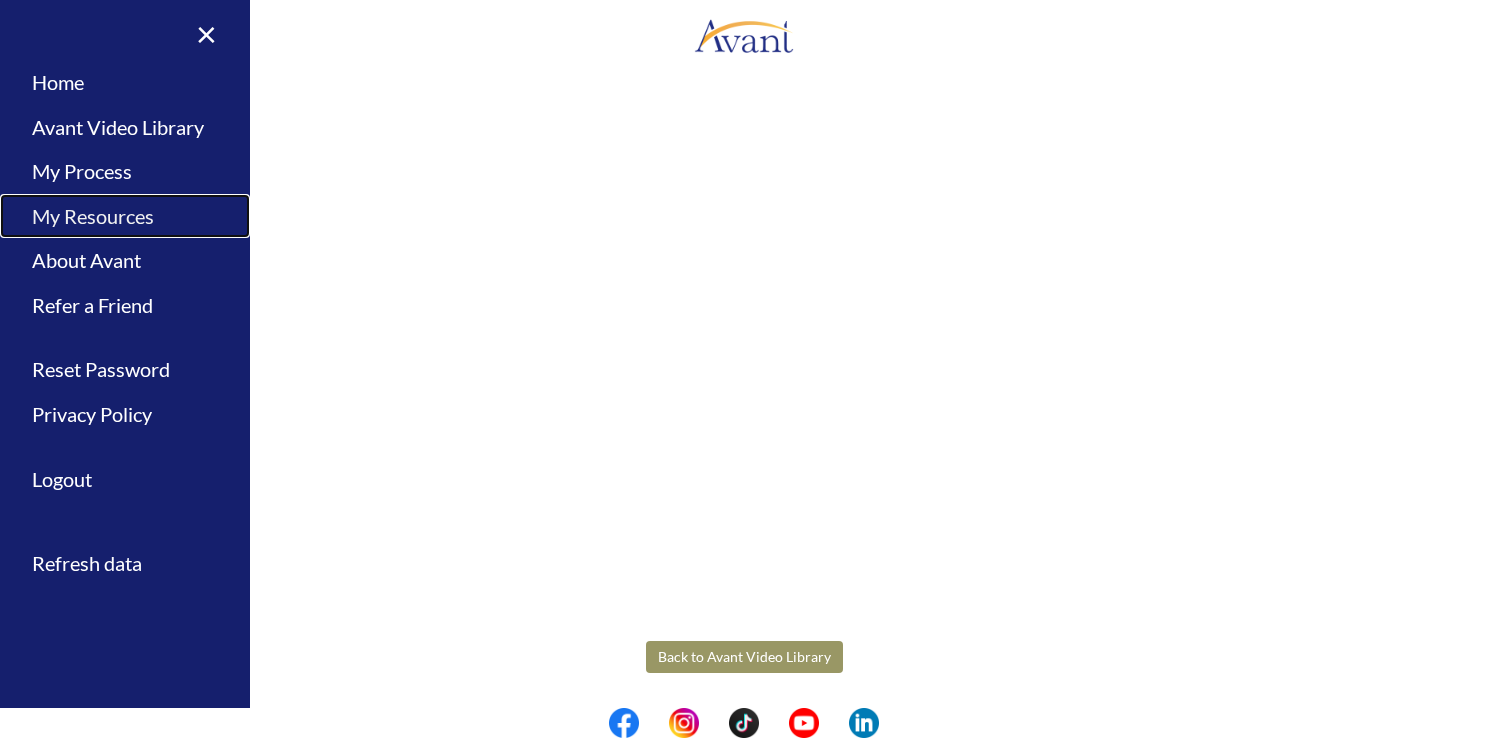click on "My Resources" at bounding box center (125, 216) 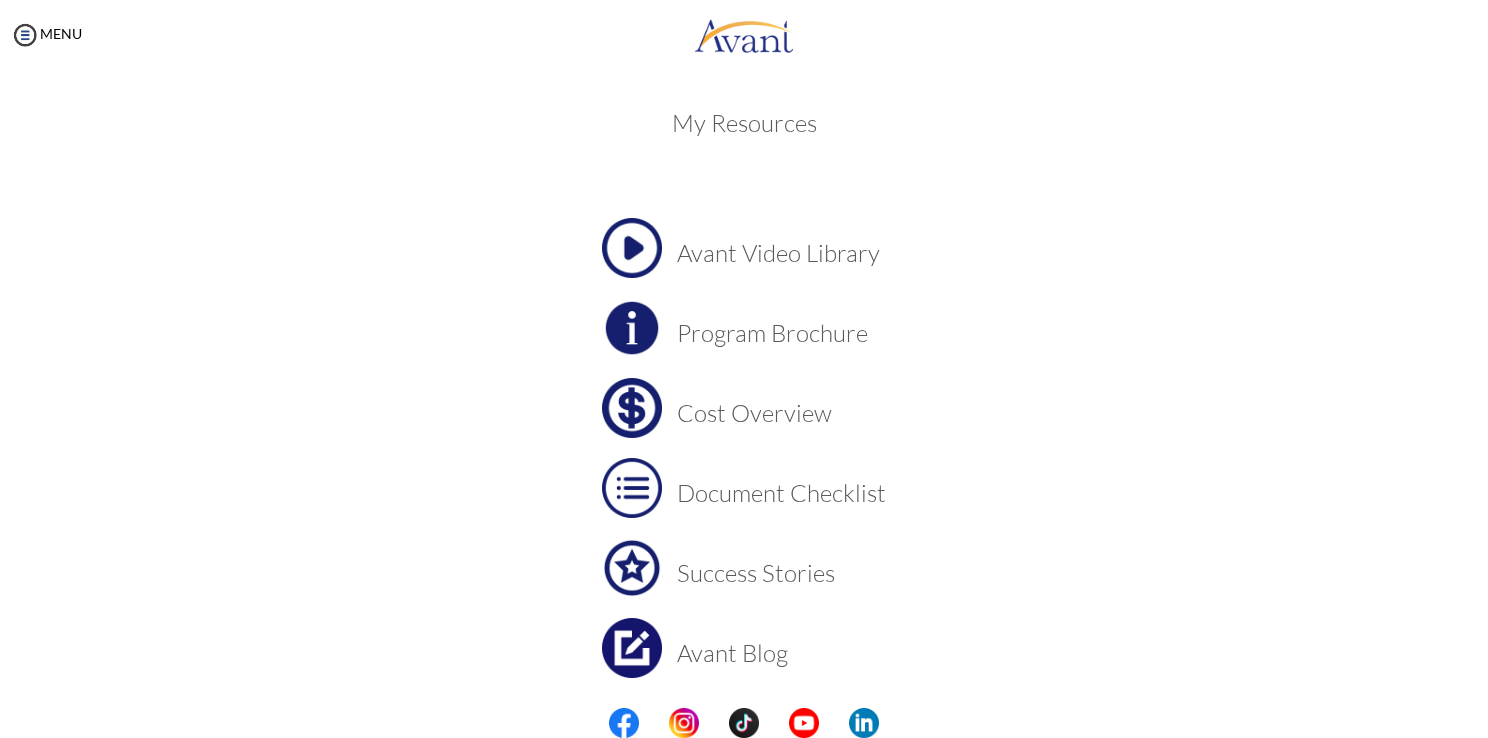 click at bounding box center (632, 248) 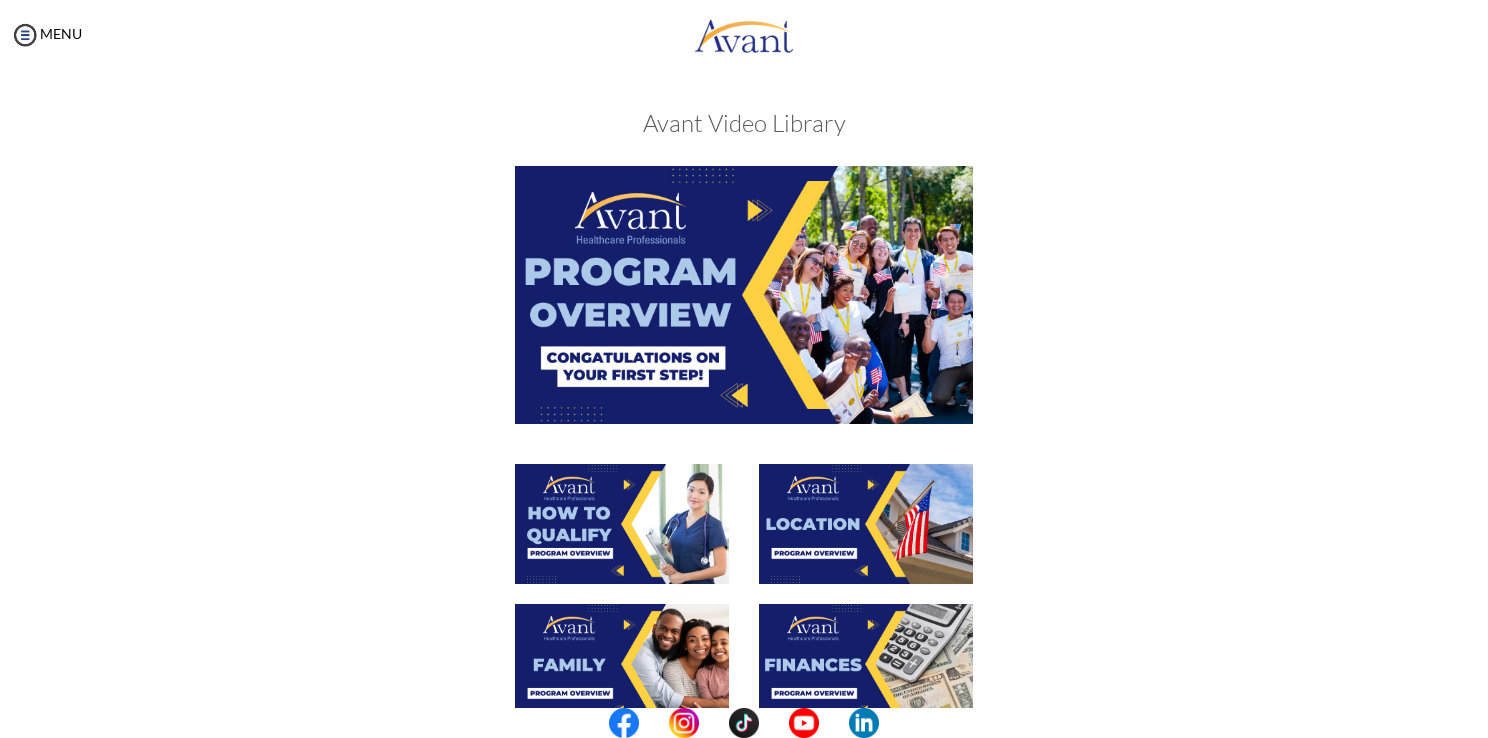 scroll, scrollTop: 636, scrollLeft: 0, axis: vertical 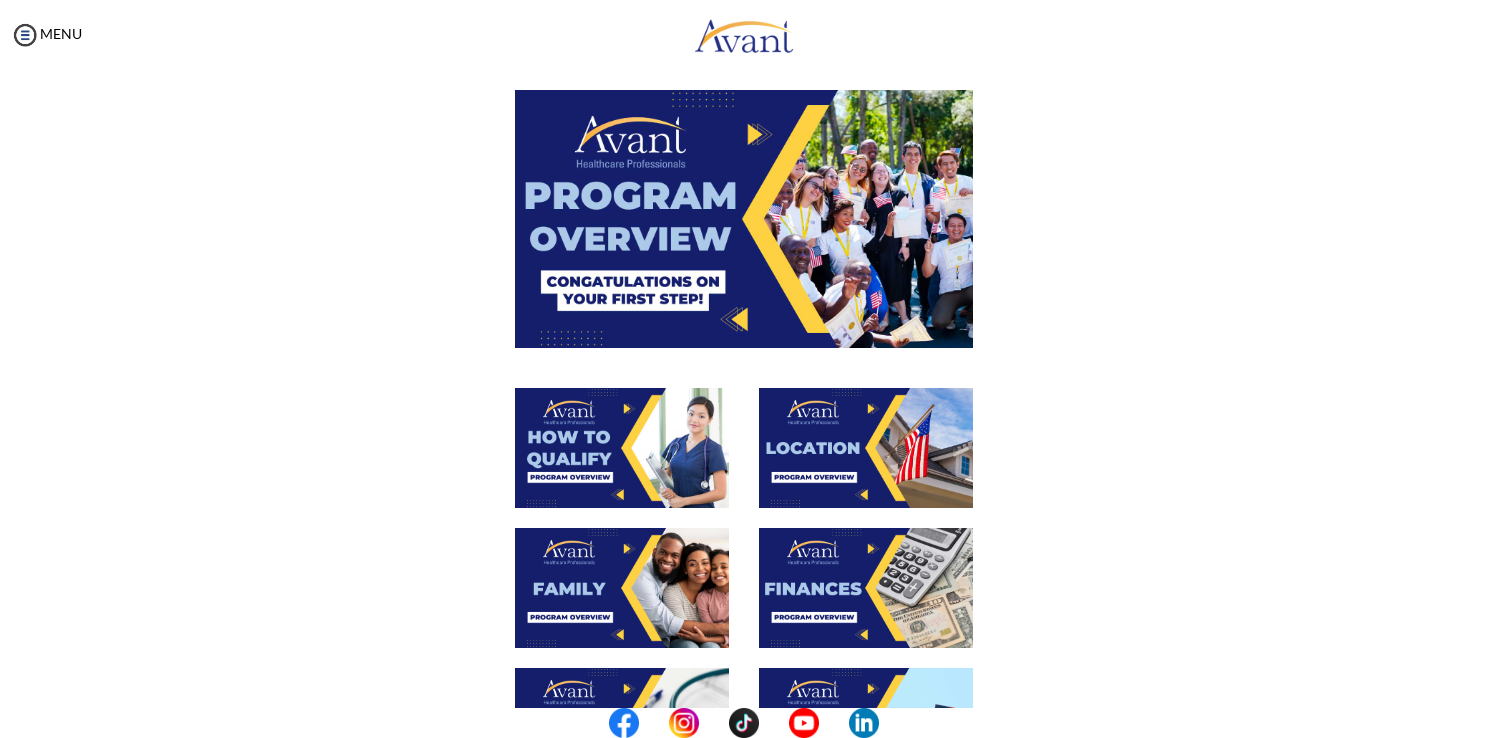 click at bounding box center [622, 588] 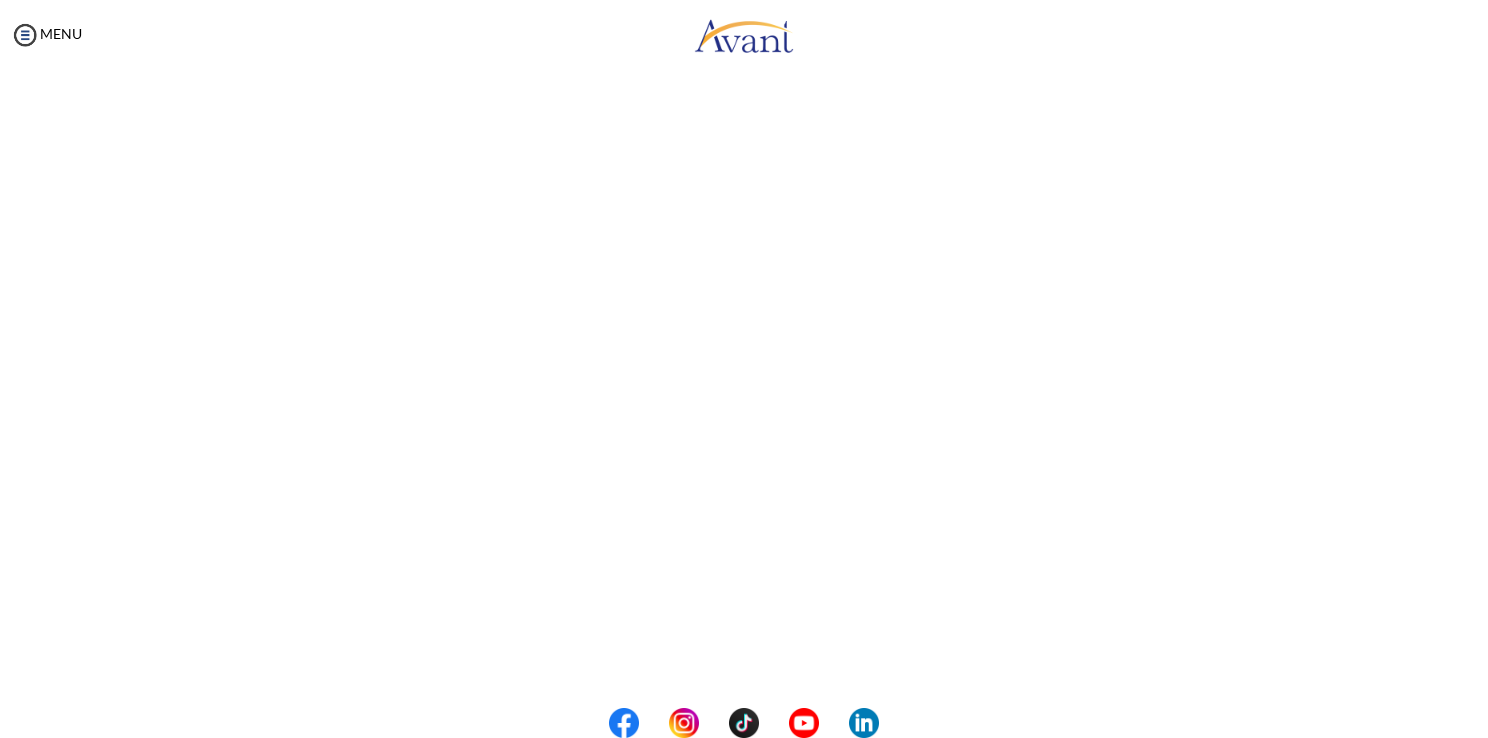 scroll, scrollTop: 178, scrollLeft: 0, axis: vertical 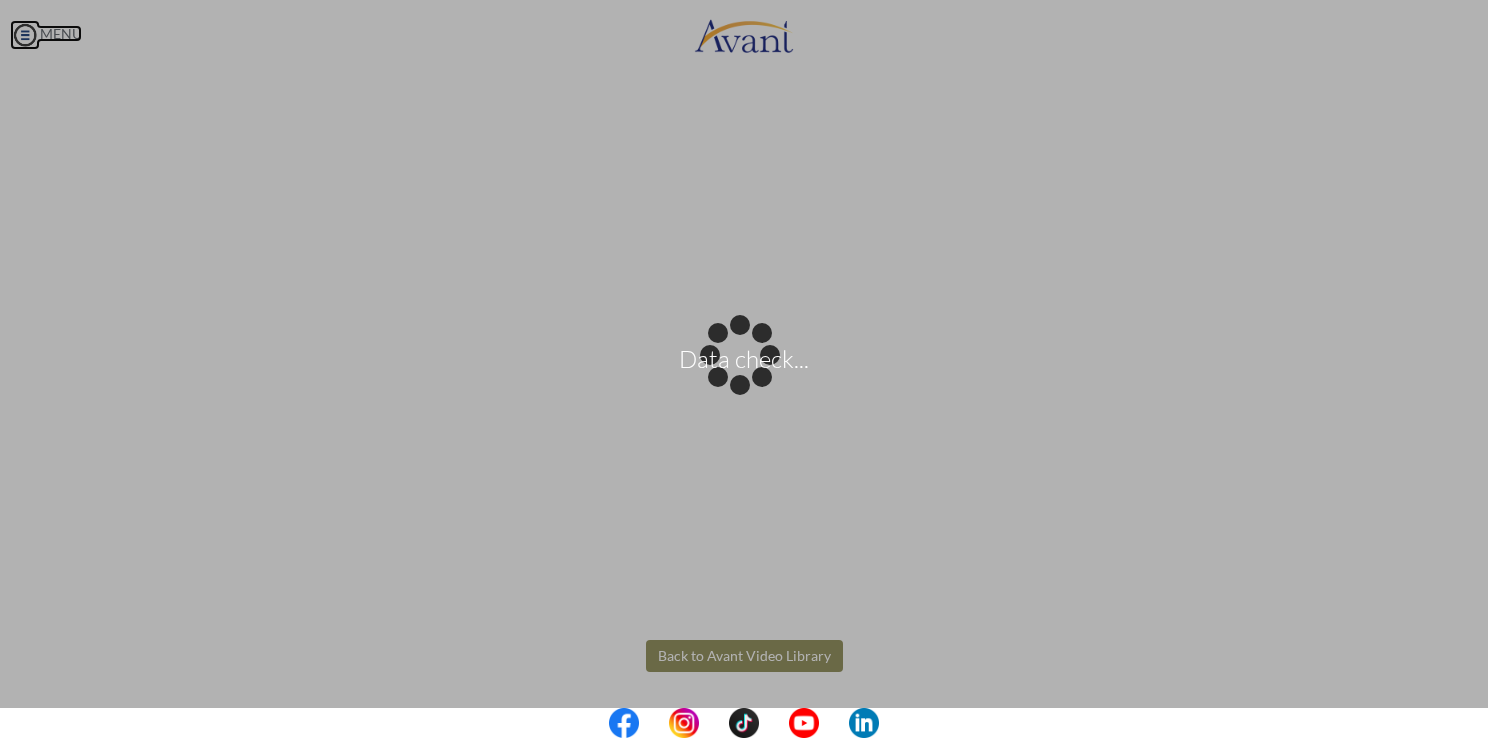 click on "Data check...
Maintenance break. Please come back in 2 hours.
MENU
My Status
What is the next step?
We would like you to watch the introductory video Begin with Avant
We would like you to watch the program video Watch Program Video
We would like you to complete English exam Take Language Test
We would like you to complete clinical assessment Take Clinical Test
We would like you to complete qualification survey Take Qualification Survey
We would like you to watch expectations video Watch Expectations Video
You will be contacted by recruiter to schedule a call.
Your application is being reviewed. Please check your email regularly.
Process Overview
Check off each step as you go to track your progress!" at bounding box center (744, 369) 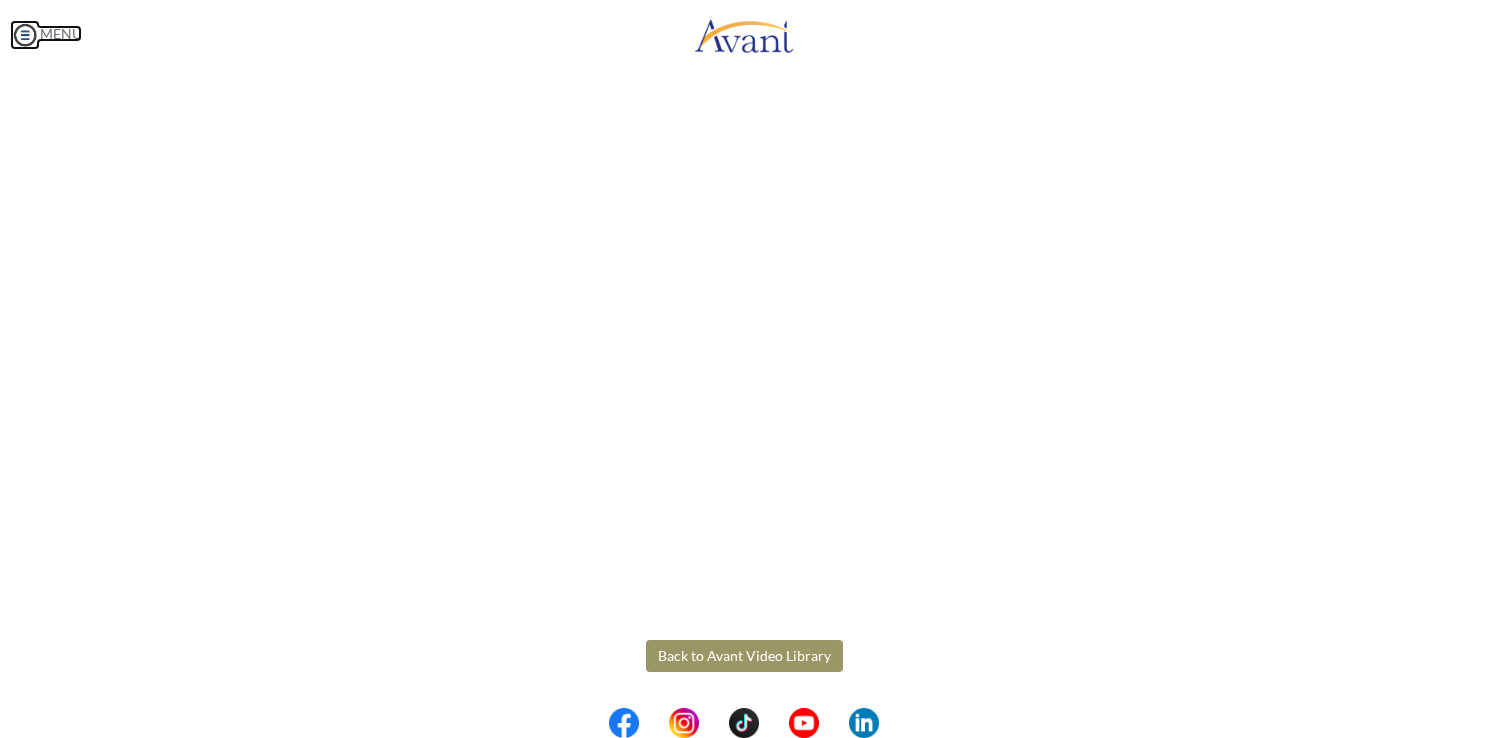 click at bounding box center (25, 35) 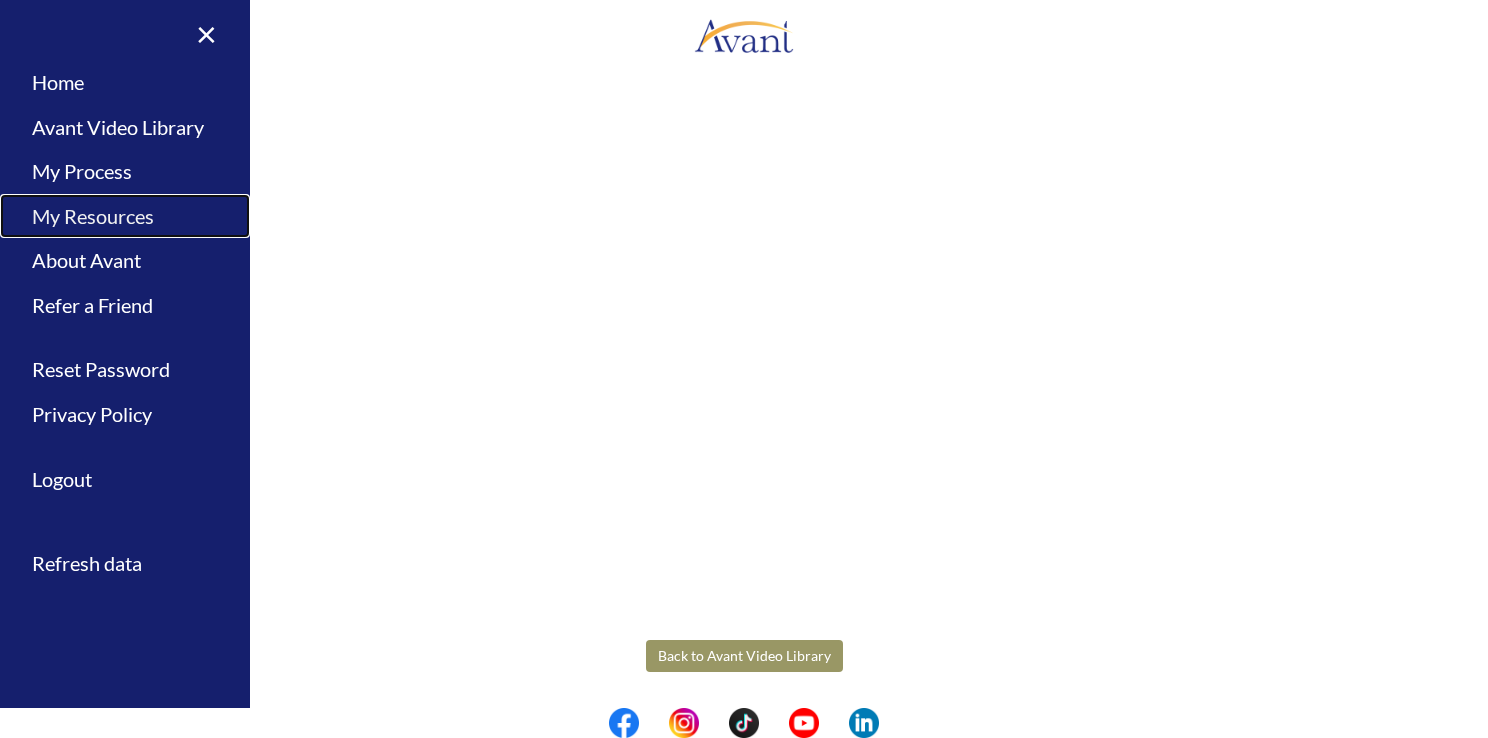 click on "My Resources" at bounding box center [125, 216] 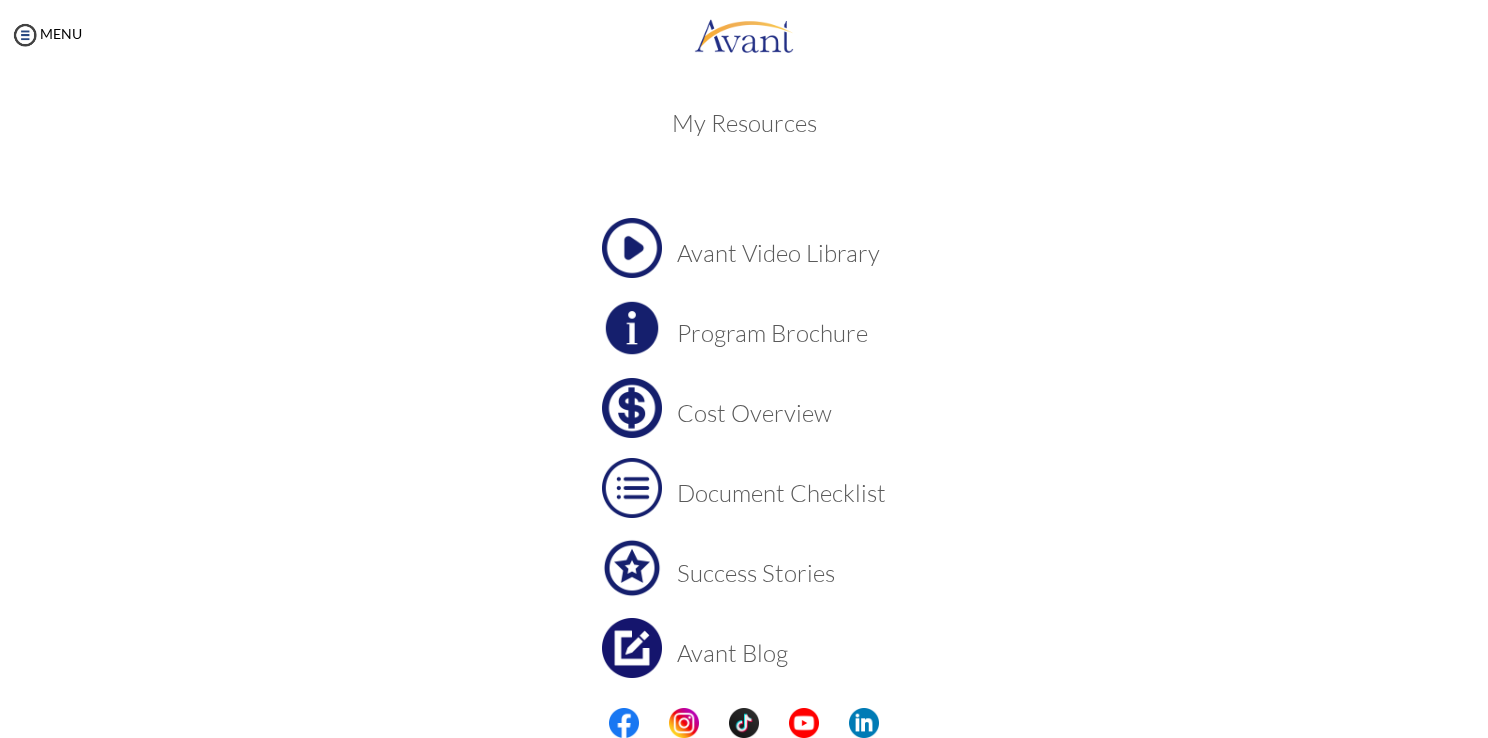 click at bounding box center (632, 248) 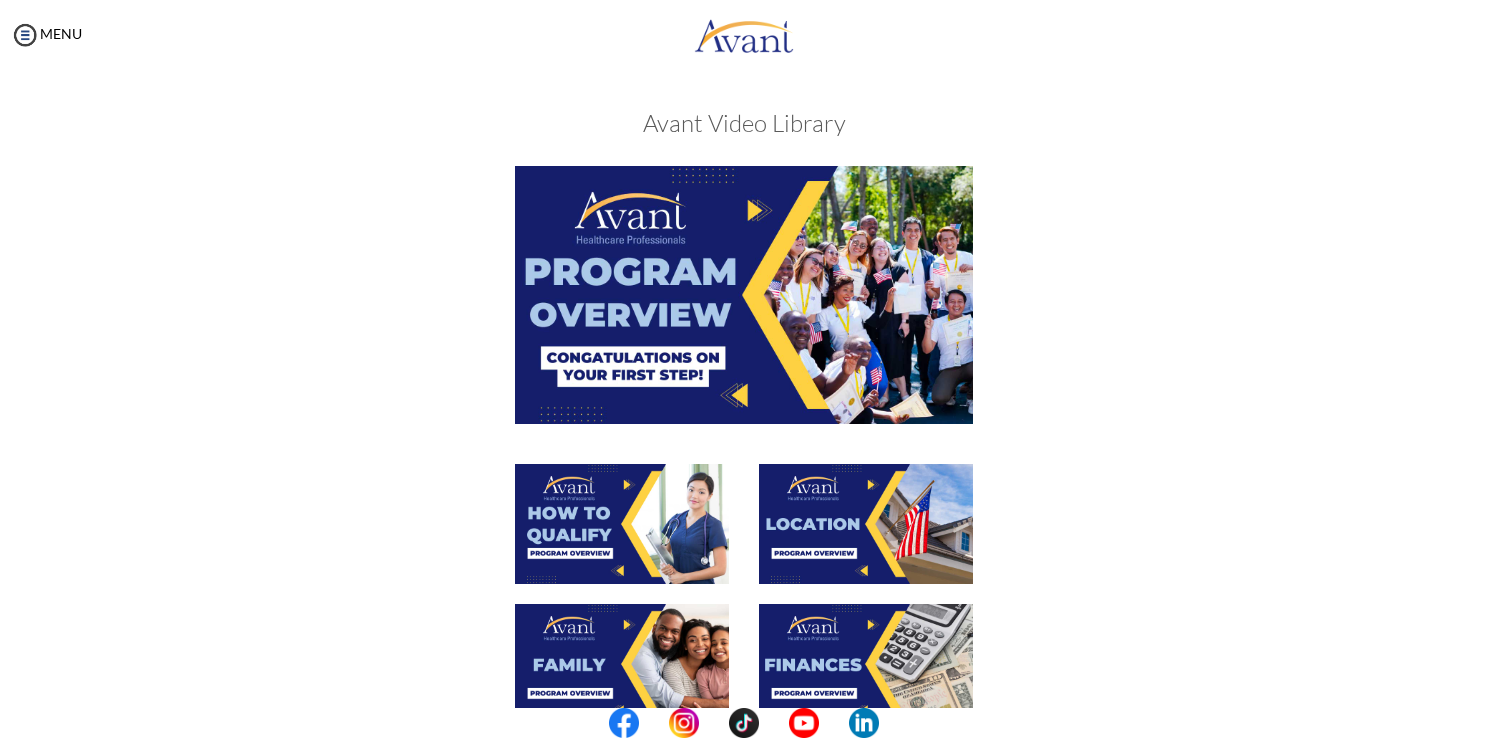 click at bounding box center (744, 723) 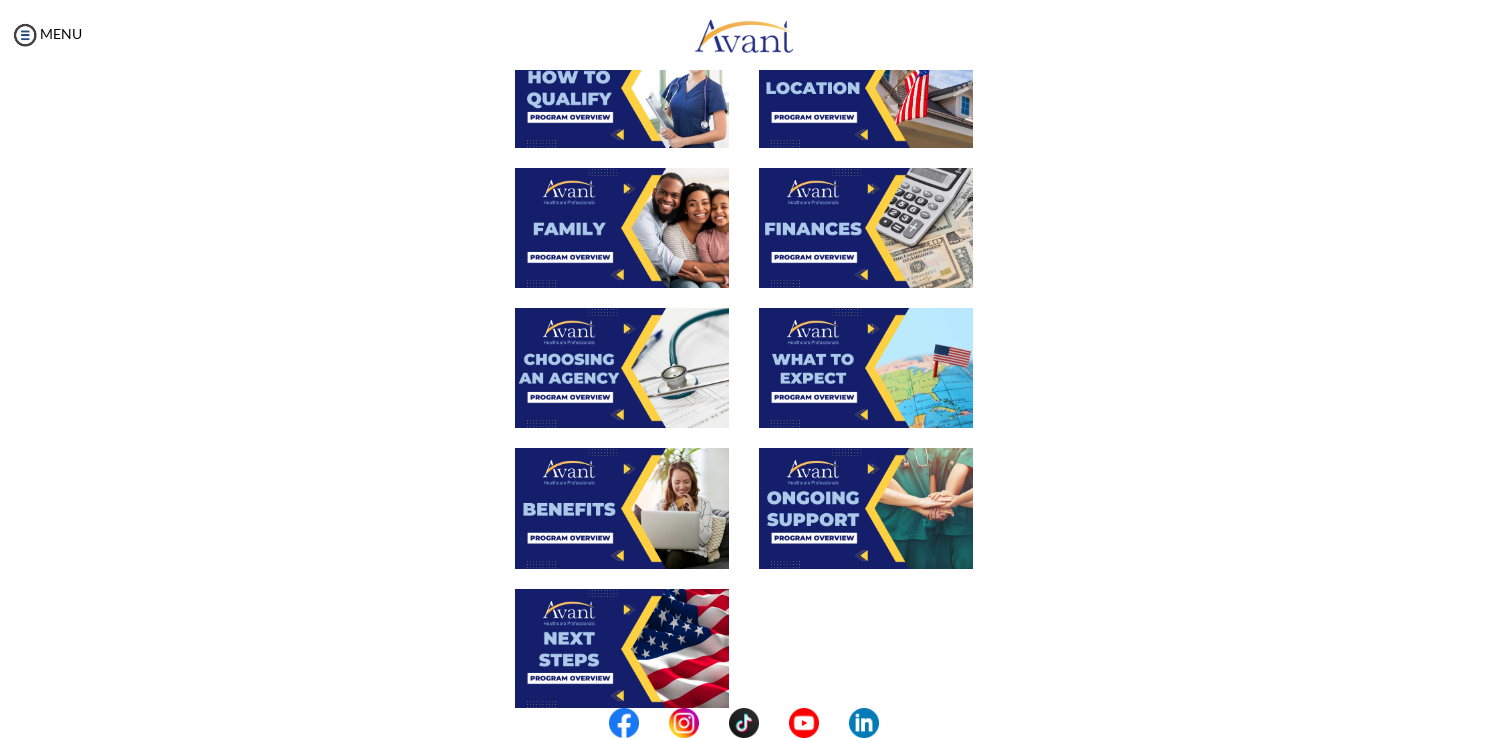 scroll, scrollTop: 396, scrollLeft: 0, axis: vertical 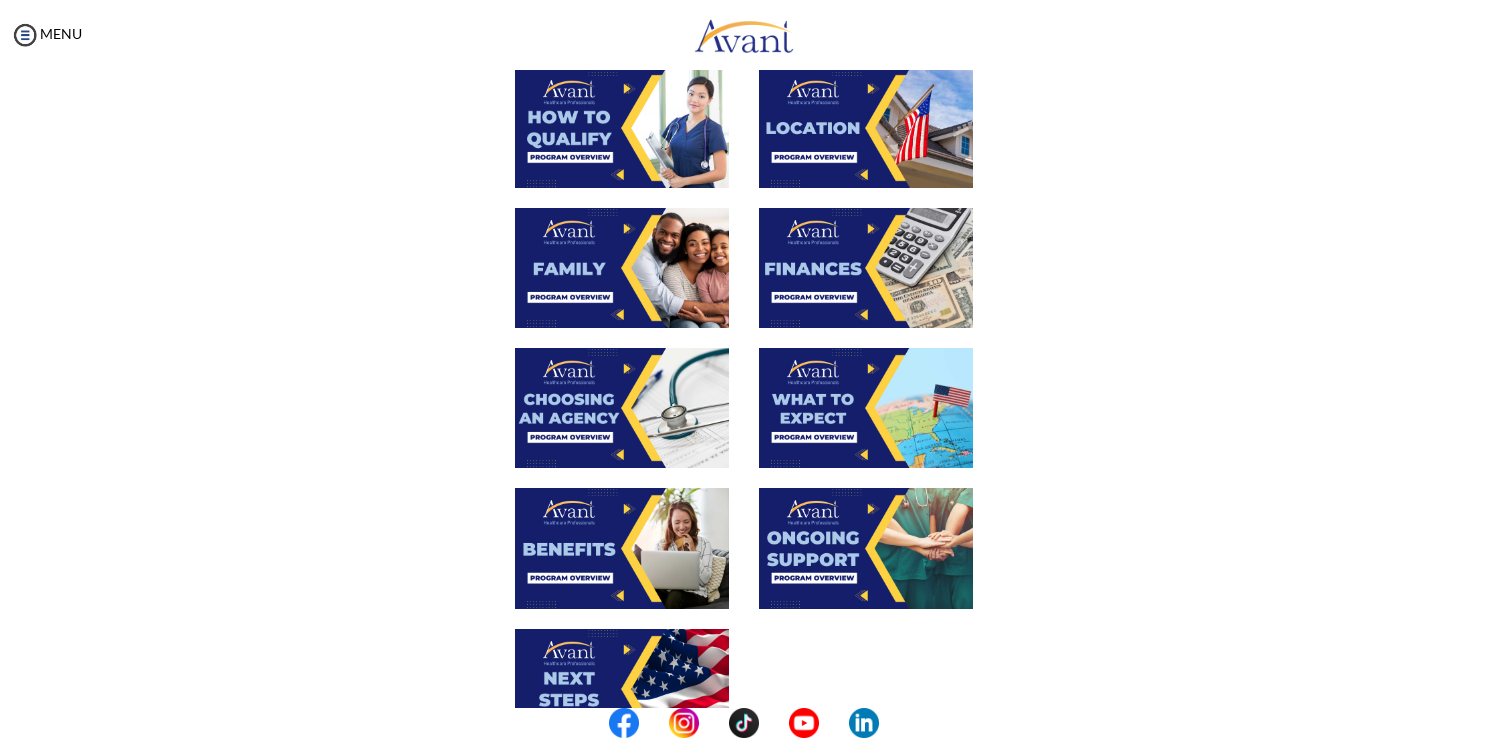 click at bounding box center [866, 268] 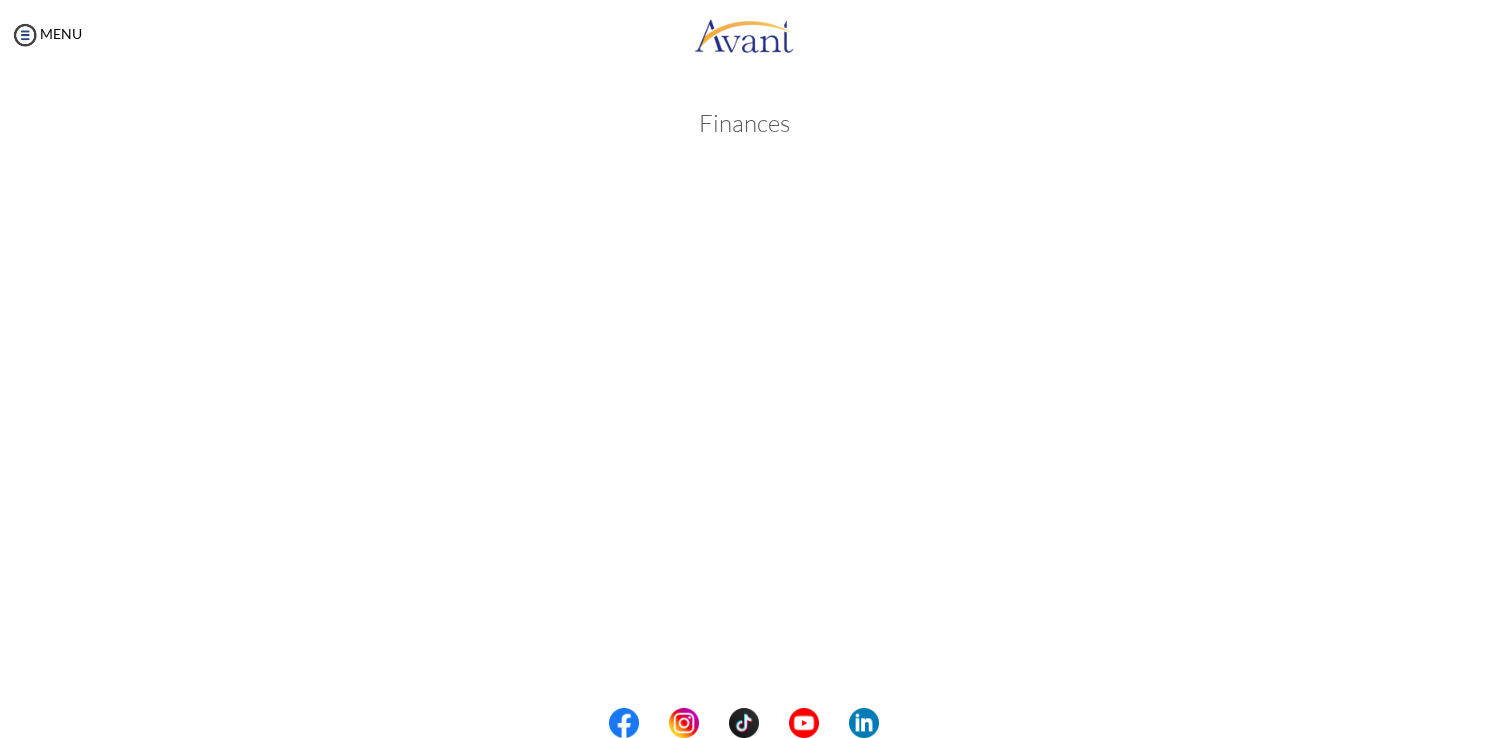 scroll, scrollTop: 244, scrollLeft: 0, axis: vertical 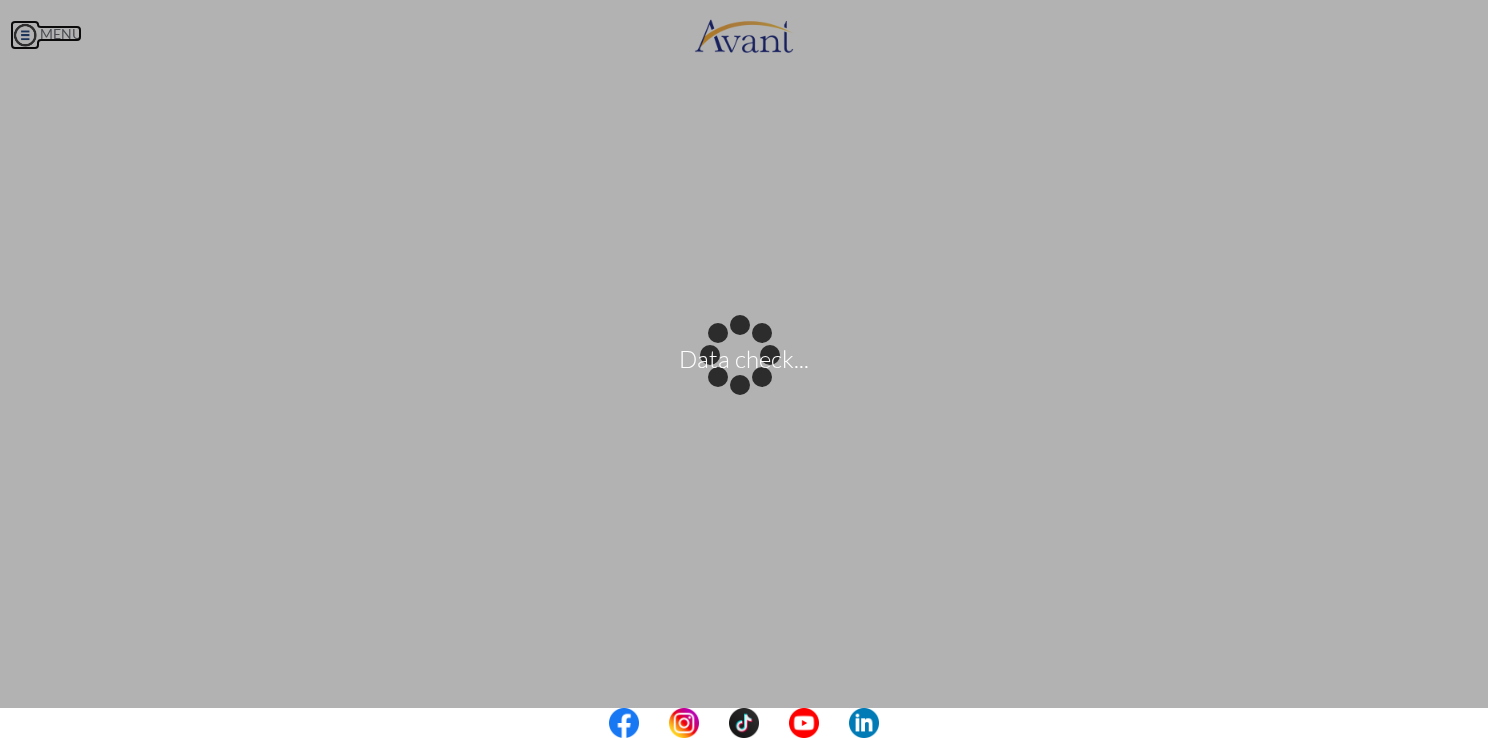 click on "Data check...
Maintenance break. Please come back in 2 hours.
MENU
My Status
What is the next step?
We would like you to watch the introductory video Begin with Avant
We would like you to watch the program video Watch Program Video
We would like you to complete English exam Take Language Test
We would like you to complete clinical assessment Take Clinical Test
We would like you to complete qualification survey Take Qualification Survey
We would like you to watch expectations video Watch Expectations Video
You will be contacted by recruiter to schedule a call.
Your application is being reviewed. Please check your email regularly.
Process Overview
Check off each step as you go to track your progress!" at bounding box center [744, 369] 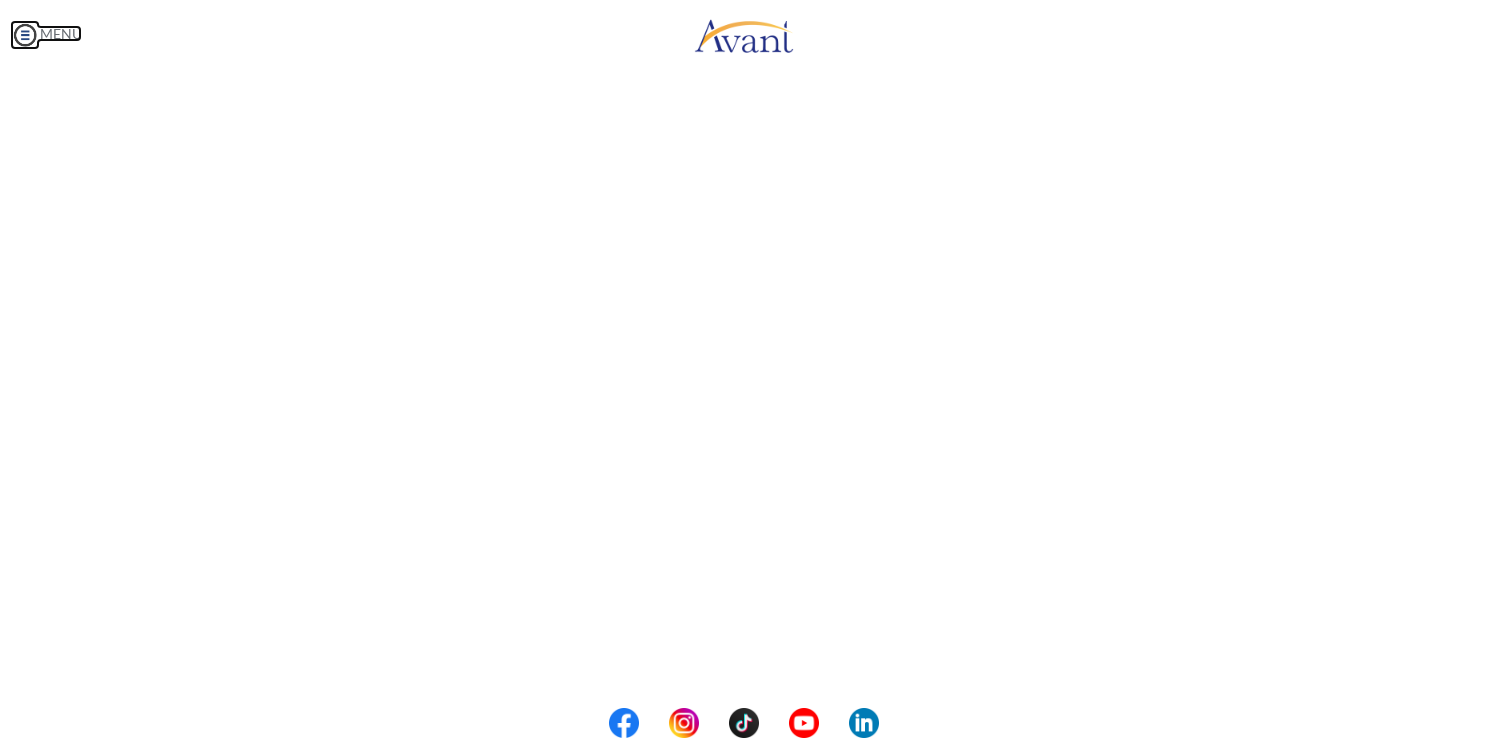 click at bounding box center (25, 35) 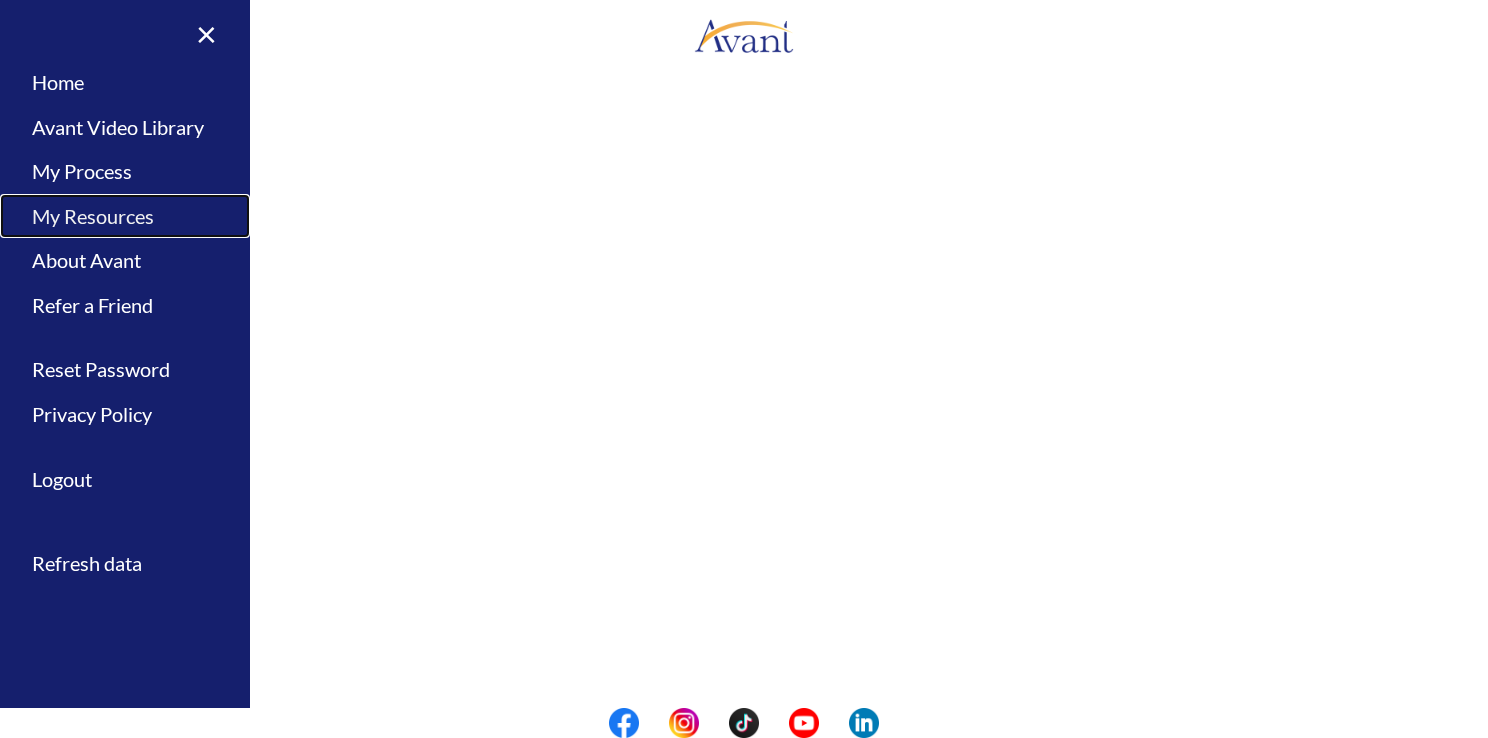 click on "My Resources" at bounding box center [125, 216] 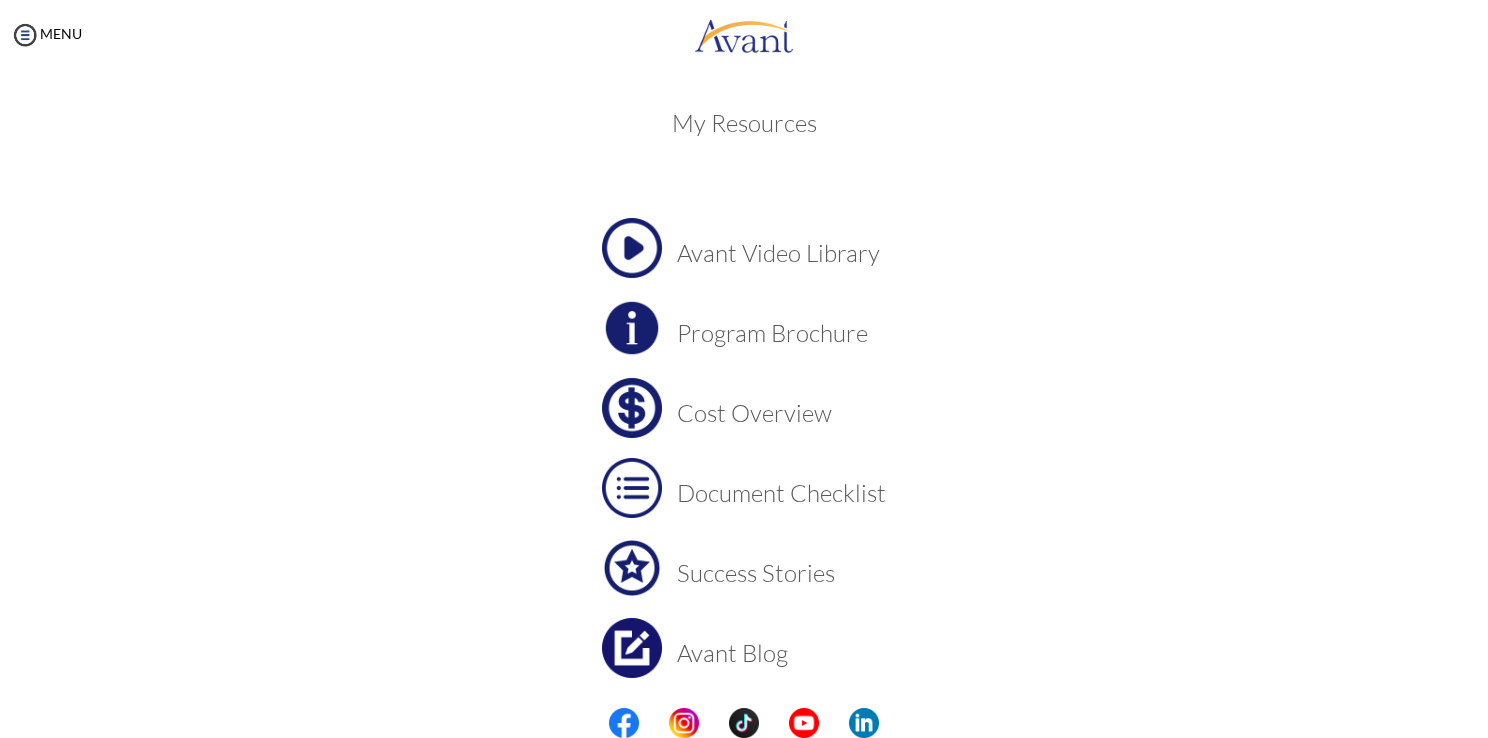 click on "Avant Video Library" at bounding box center (781, 253) 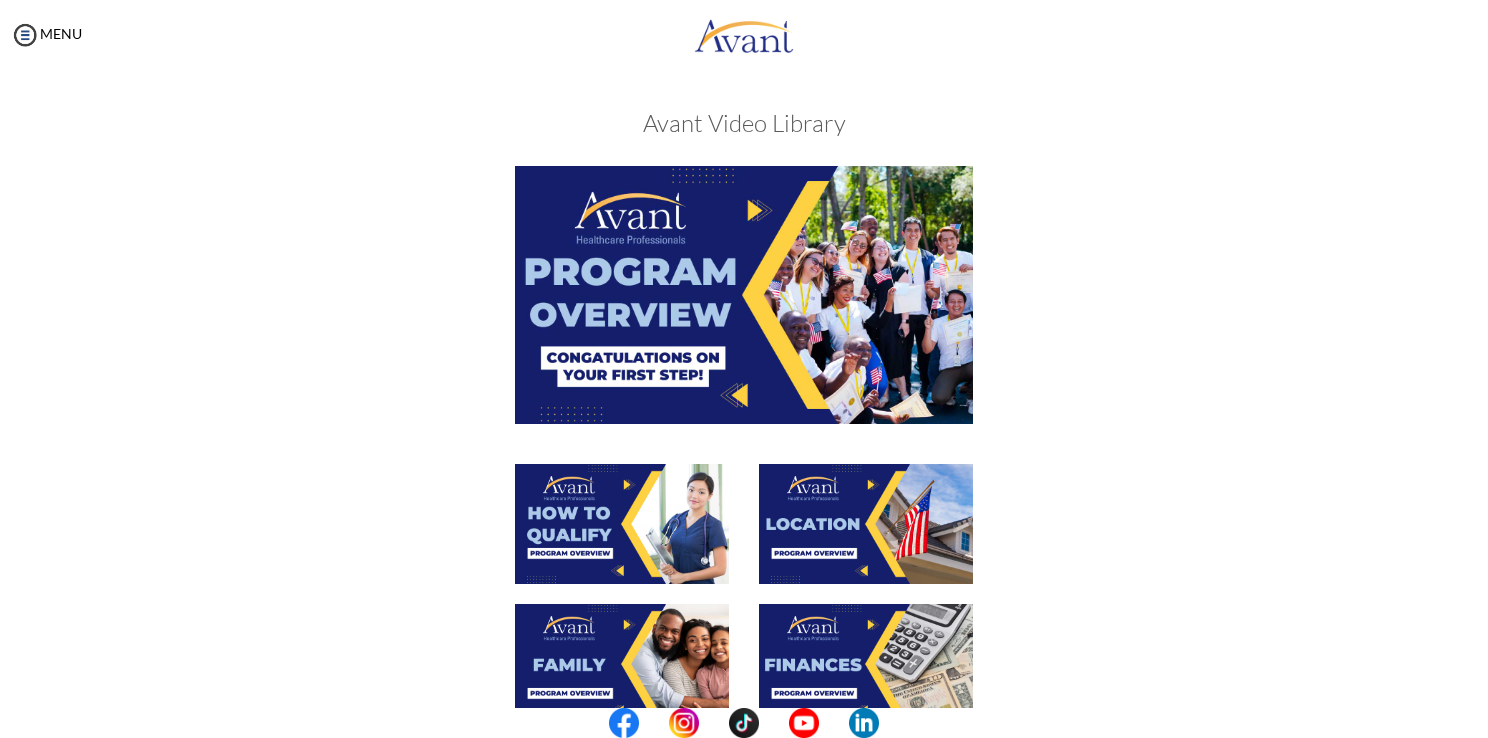 click at bounding box center [744, 294] 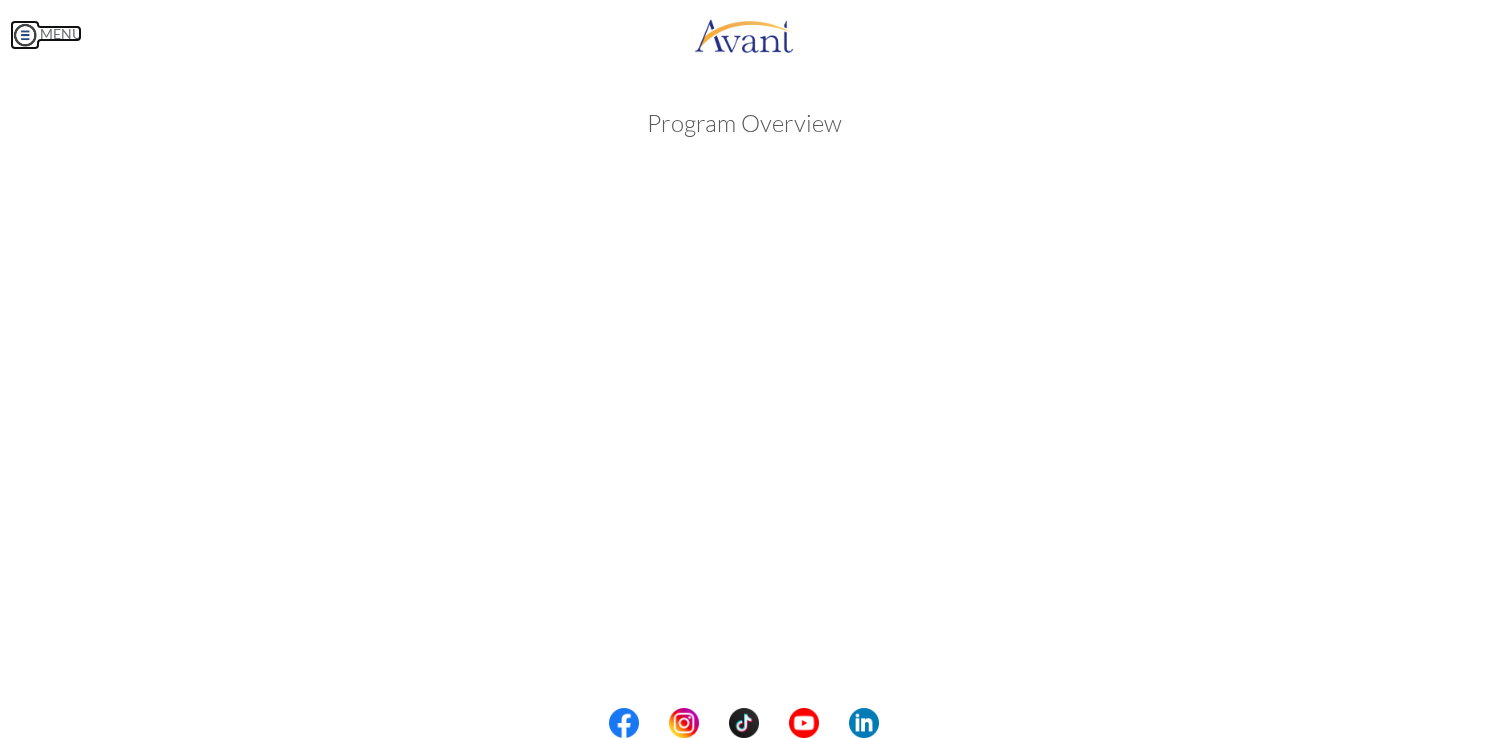click at bounding box center (25, 35) 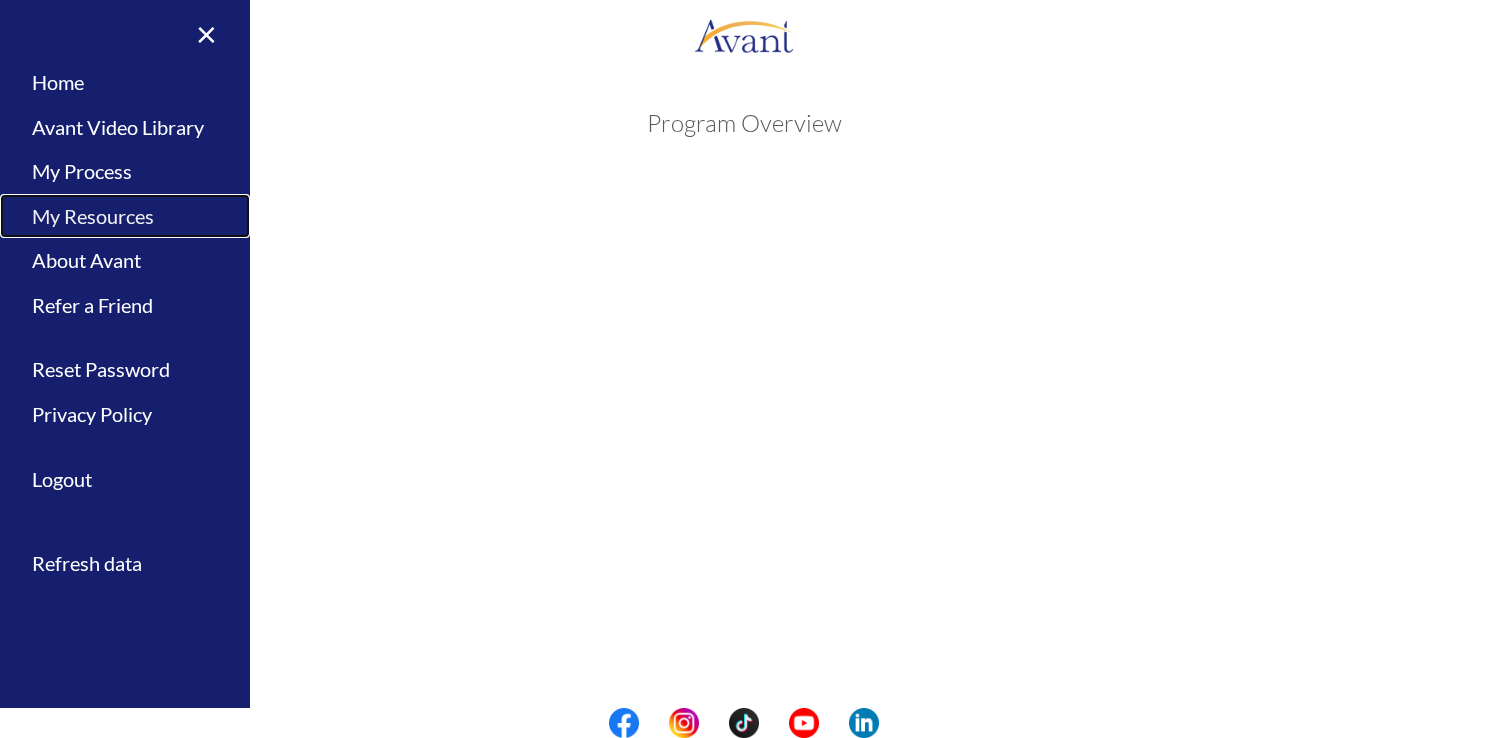 click on "My Resources" at bounding box center [125, 216] 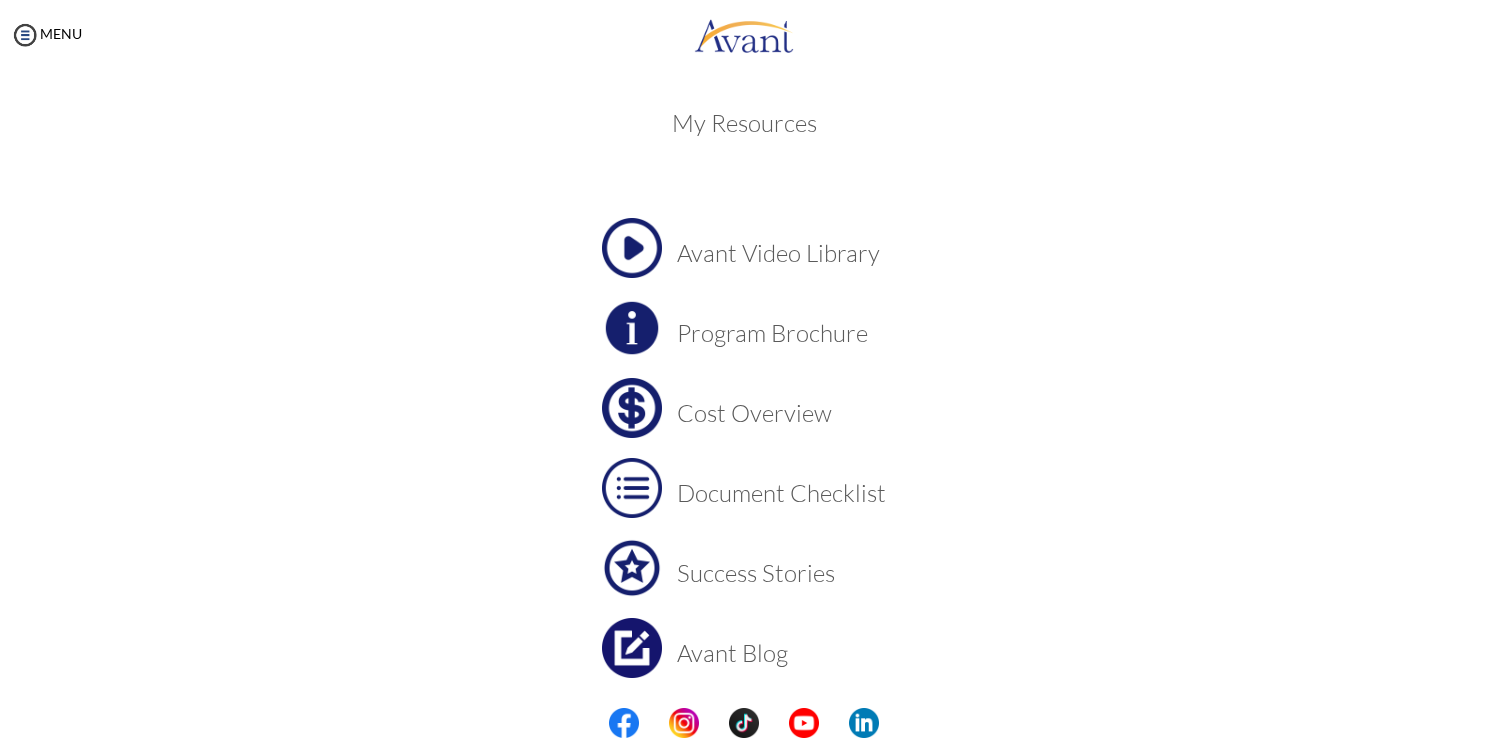 click at bounding box center (632, 248) 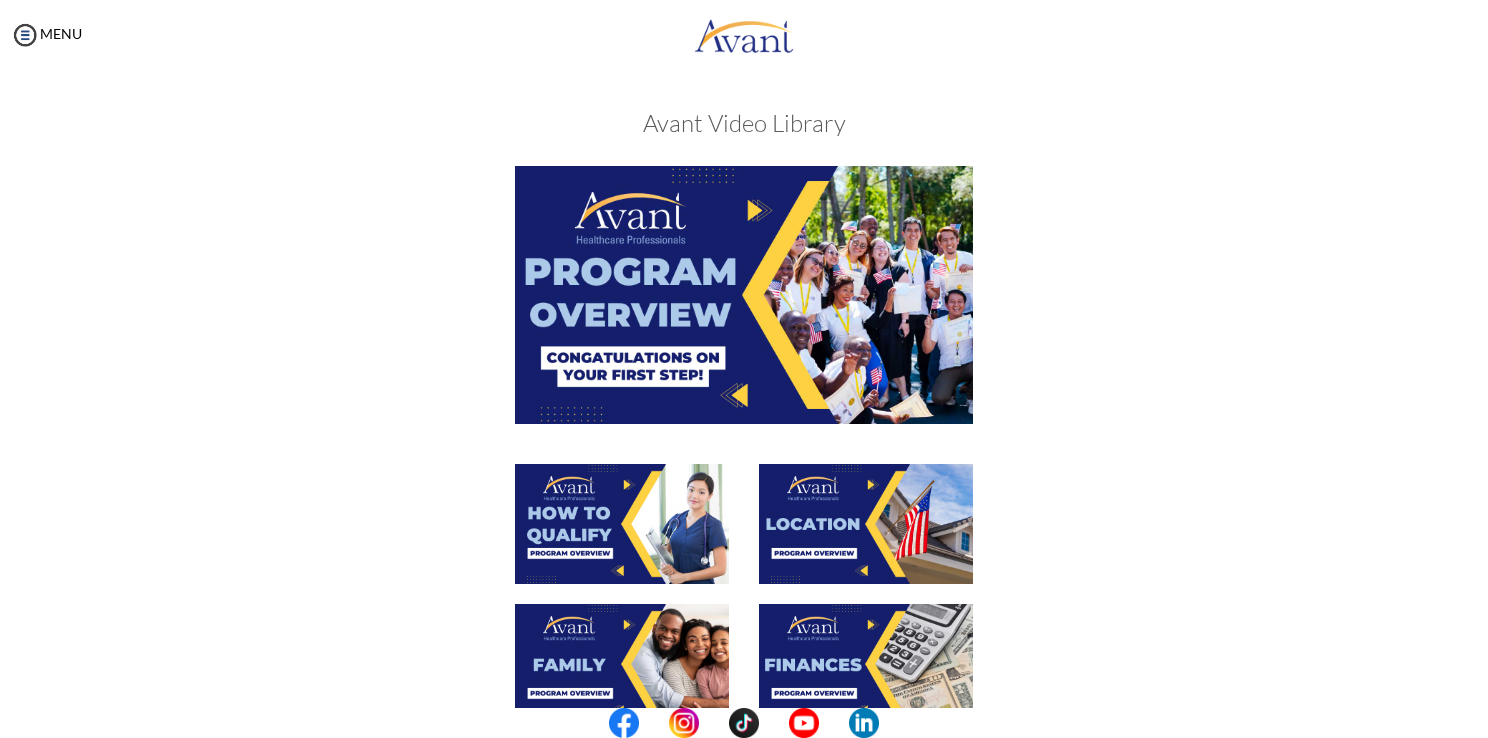 click on "My Status
What is the next step?
We would like you to watch the introductory video Begin with Avant
We would like you to watch the program video Watch Program Video
We would like you to complete English exam Take Language Test
We would like you to complete clinical assessment Take Clinical Test
We would like you to complete qualification survey Take Qualification Survey
We would like you to watch expectations video Watch Expectations Video
You will be contacted by recruiter to schedule a call.
Your application is being reviewed. Please check your email regularly.
Process Overview
Check off each step as you go to track your progress!
Application review
1 Watch the Avant Video Library ▢ Avant Video Library
Interview
1 Complete the Pre-Interview Survey ▢
2 ▢" at bounding box center [744, 439] 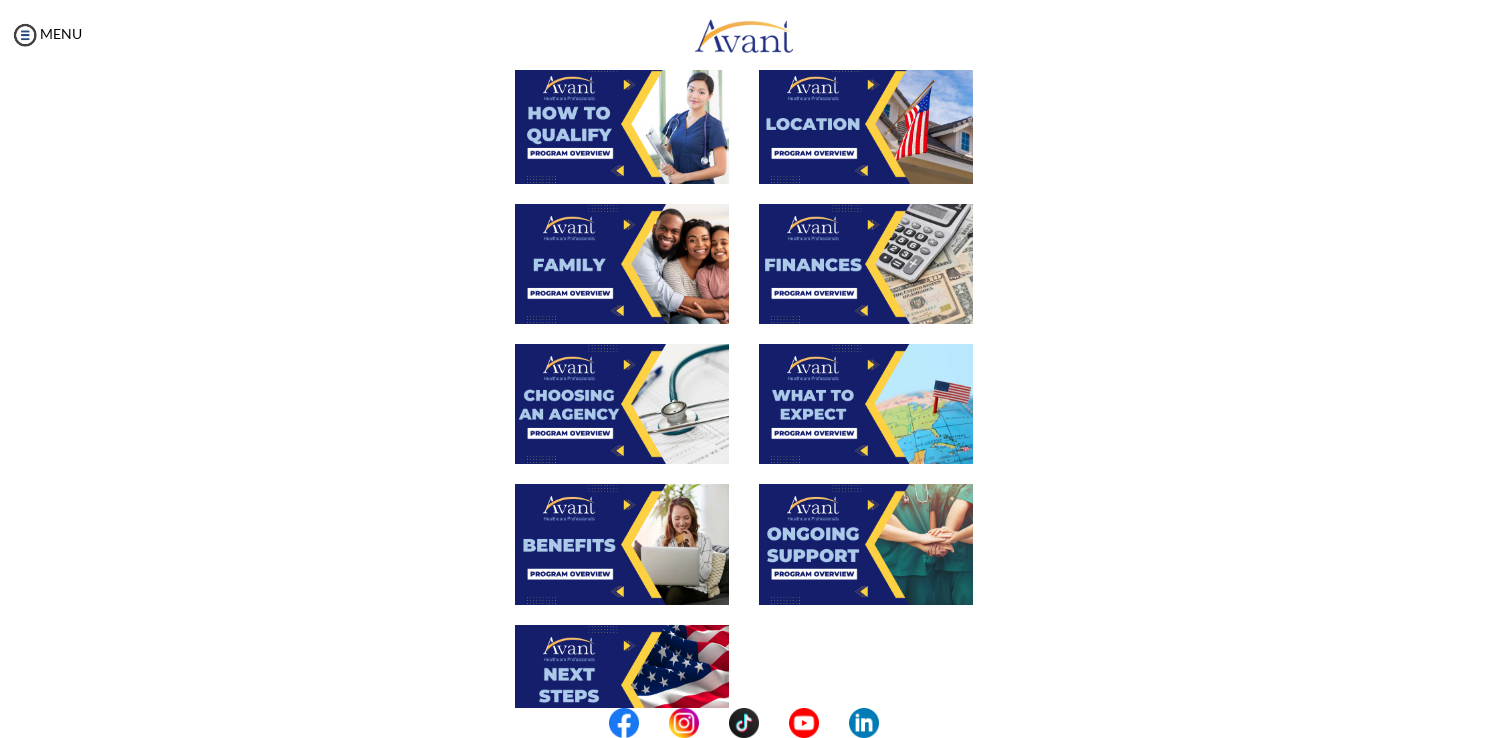 scroll, scrollTop: 404, scrollLeft: 0, axis: vertical 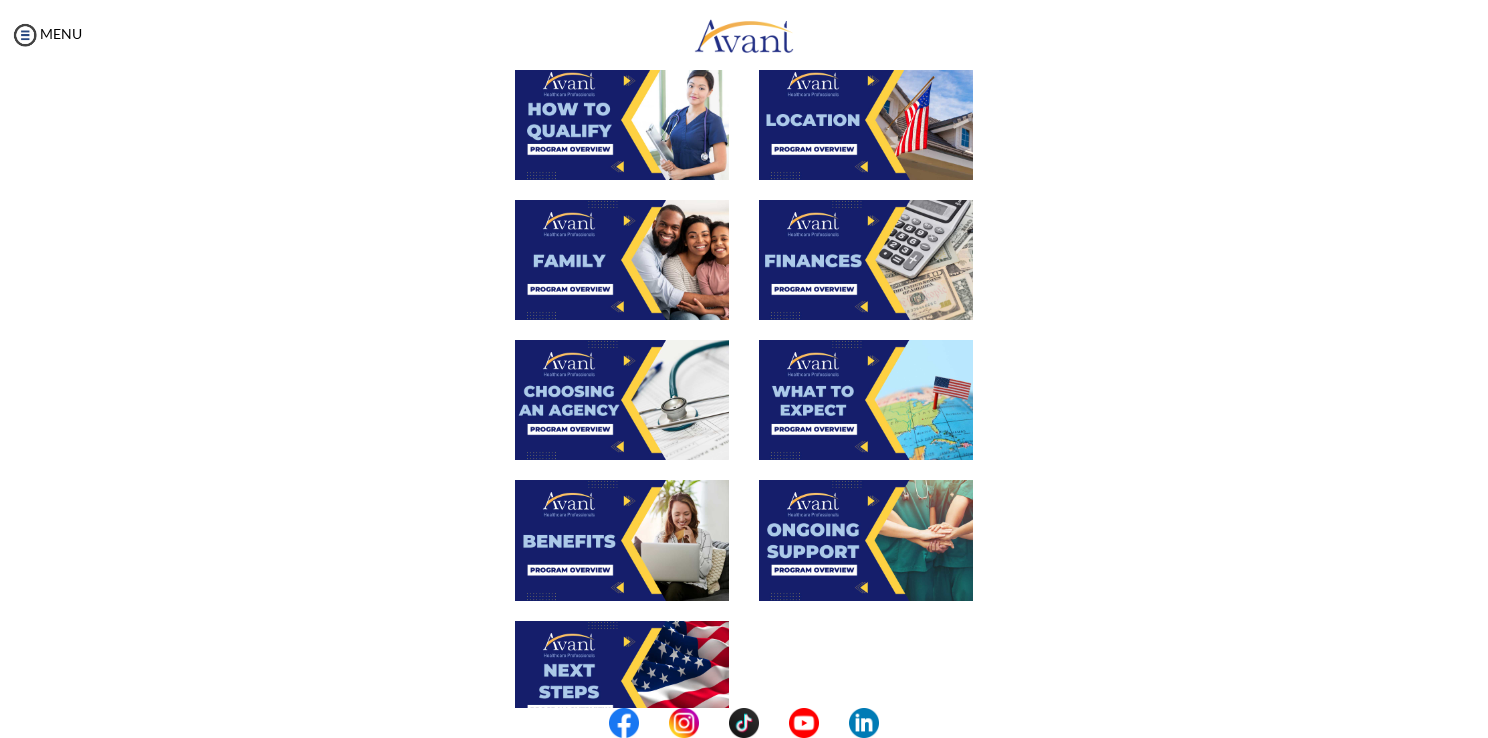 click at bounding box center (622, 400) 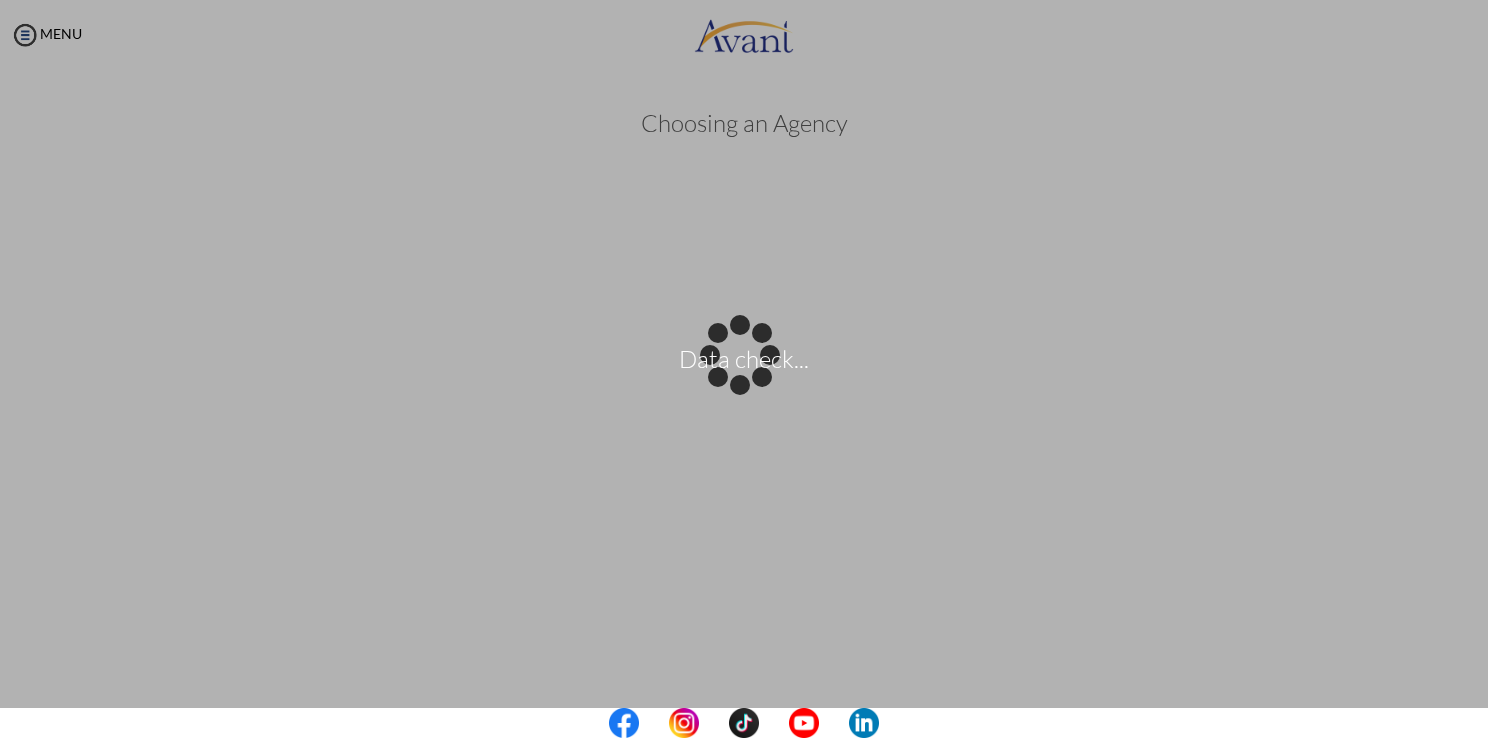 click on "Data check...
Maintenance break. Please come back in 2 hours.
MENU
My Status
What is the next step?
We would like you to watch the introductory video Begin with Avant
We would like you to watch the program video Watch Program Video
We would like you to complete English exam Take Language Test
We would like you to complete clinical assessment Take Clinical Test
We would like you to complete qualification survey Take Qualification Survey
We would like you to watch expectations video Watch Expectations Video
You will be contacted by recruiter to schedule a call.
Your application is being reviewed. Please check your email regularly.
Process Overview
Check off each step as you go to track your progress!" at bounding box center [744, 369] 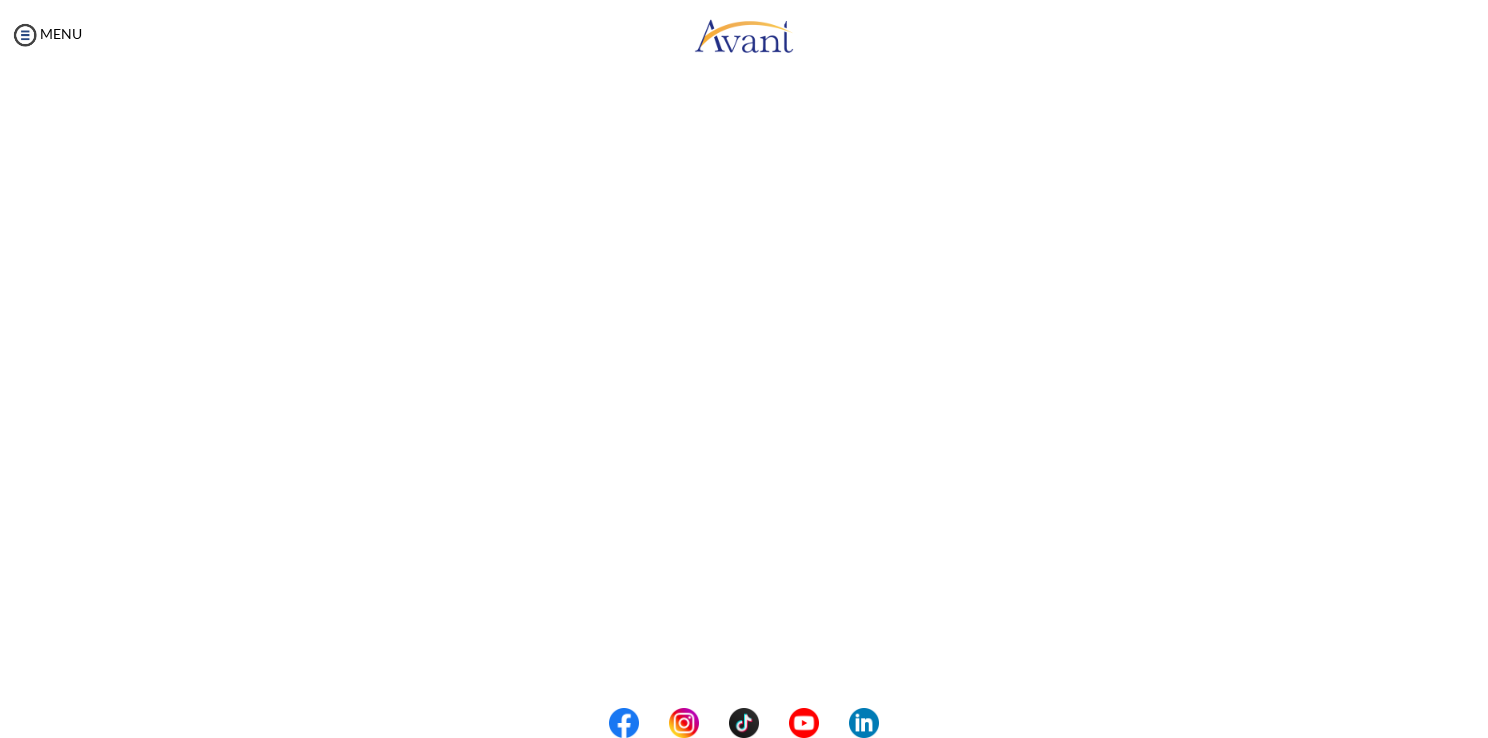 scroll, scrollTop: 228, scrollLeft: 0, axis: vertical 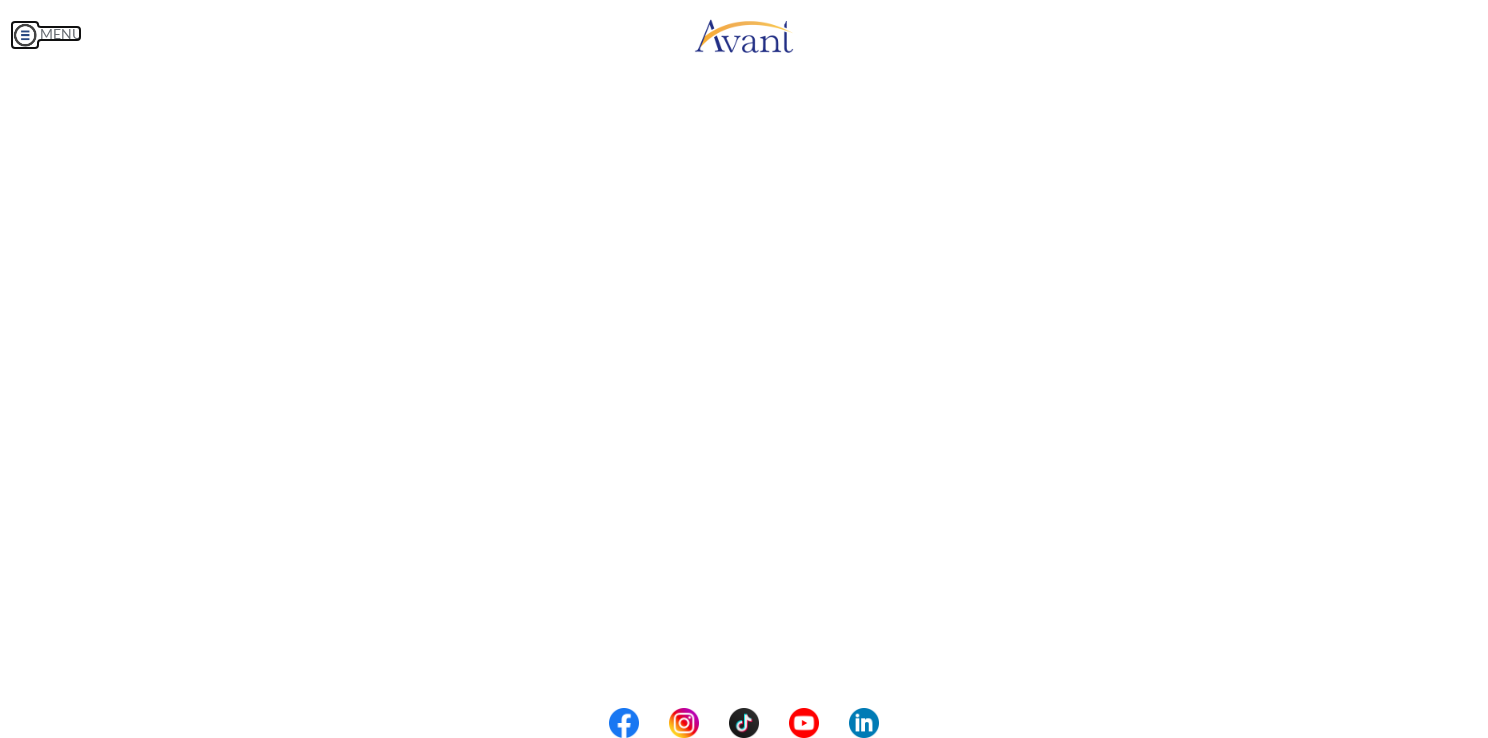 click at bounding box center [25, 35] 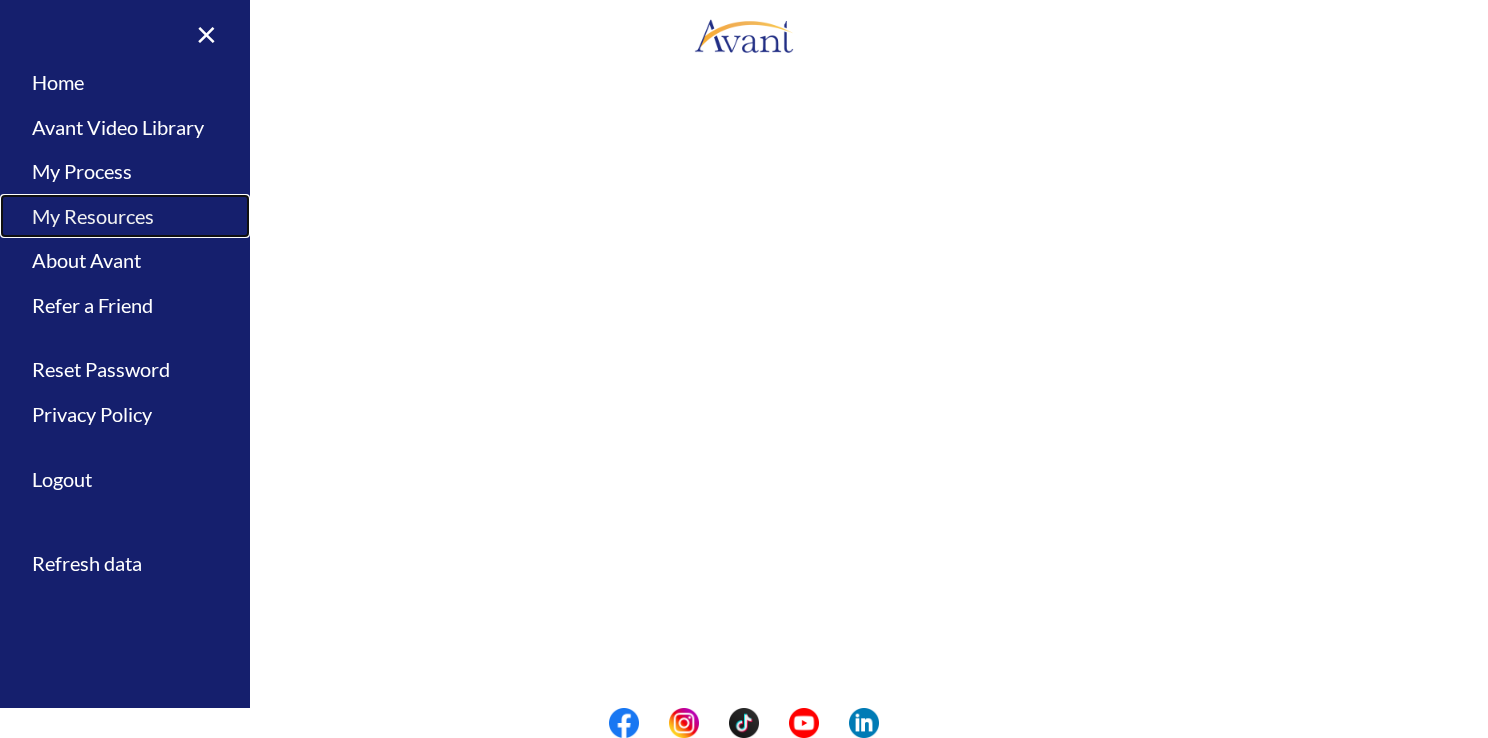click on "My Resources" at bounding box center [125, 216] 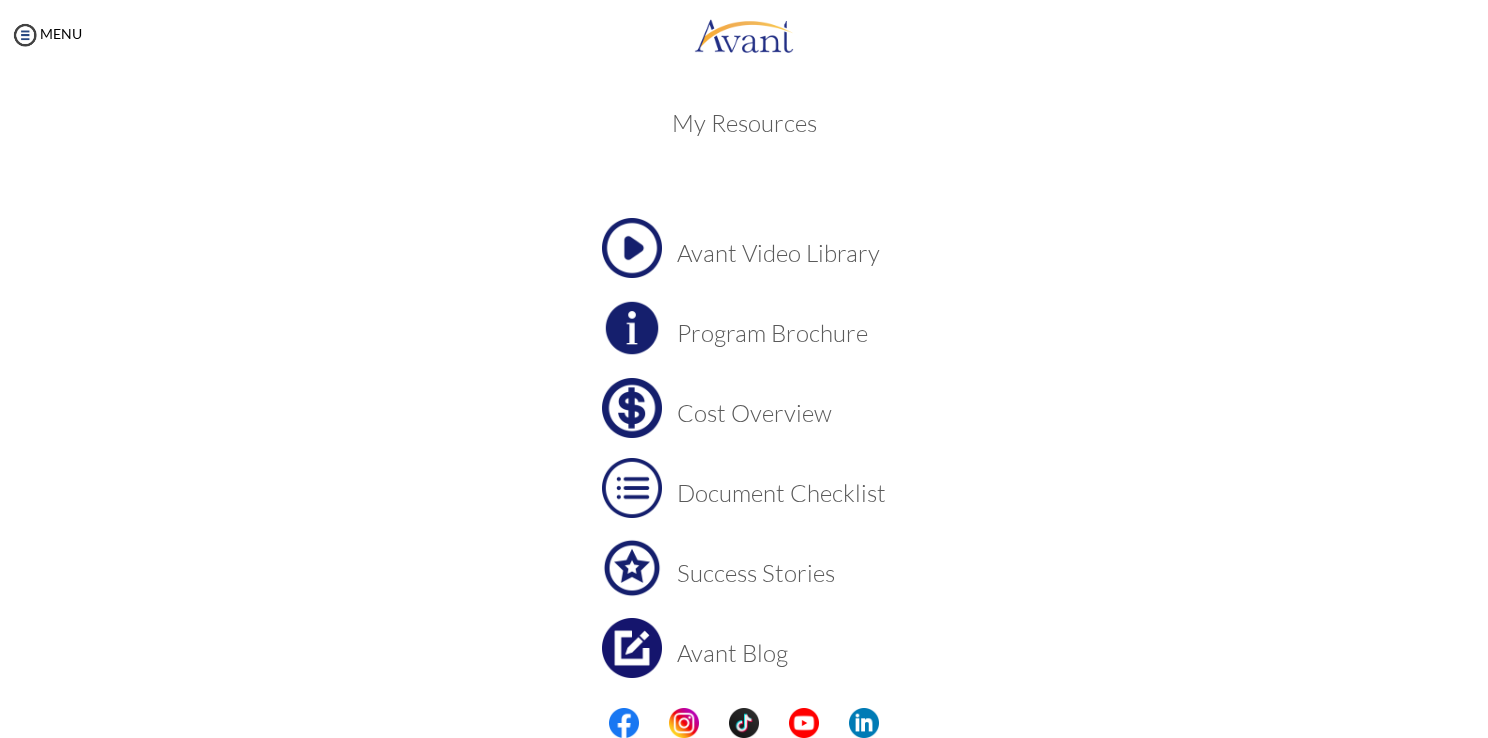 click at bounding box center (632, 248) 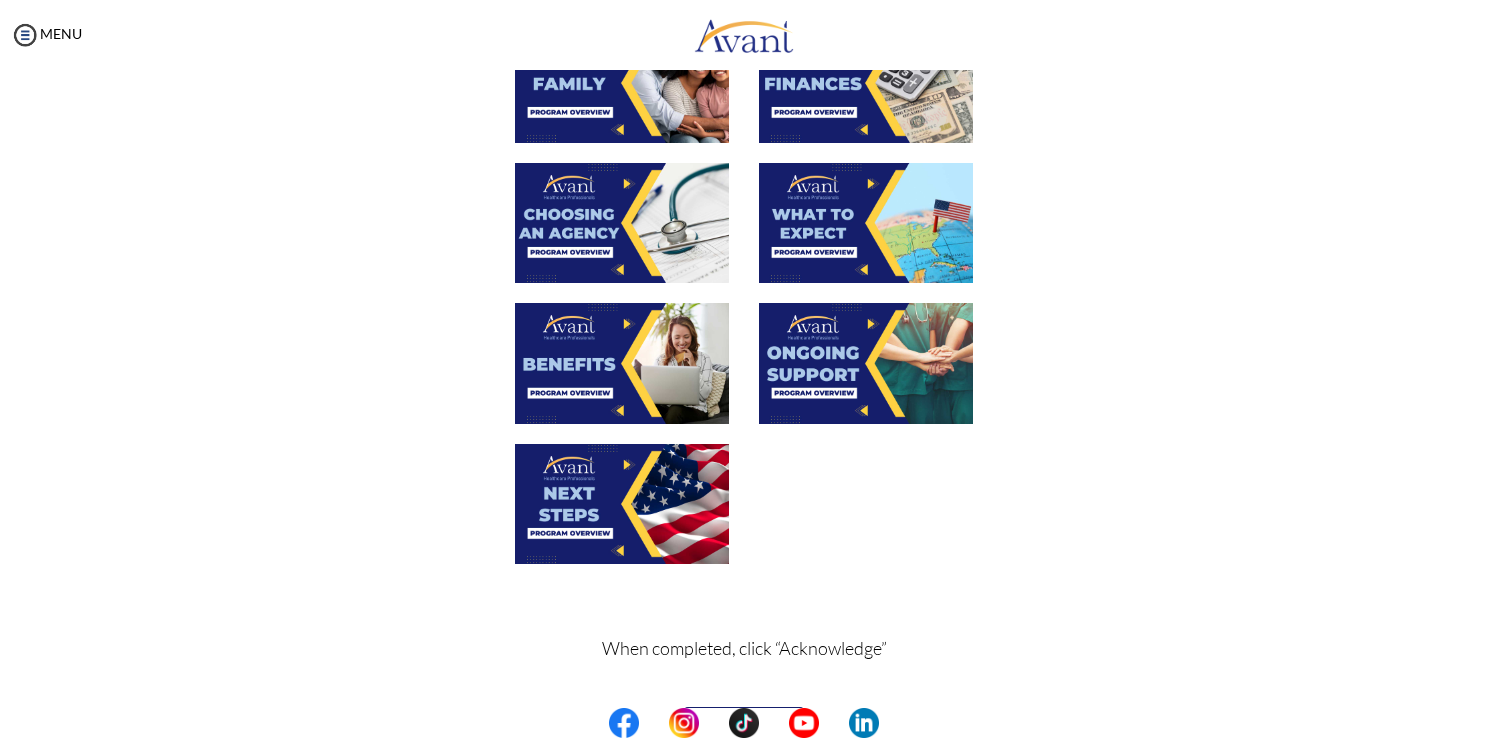 scroll, scrollTop: 636, scrollLeft: 0, axis: vertical 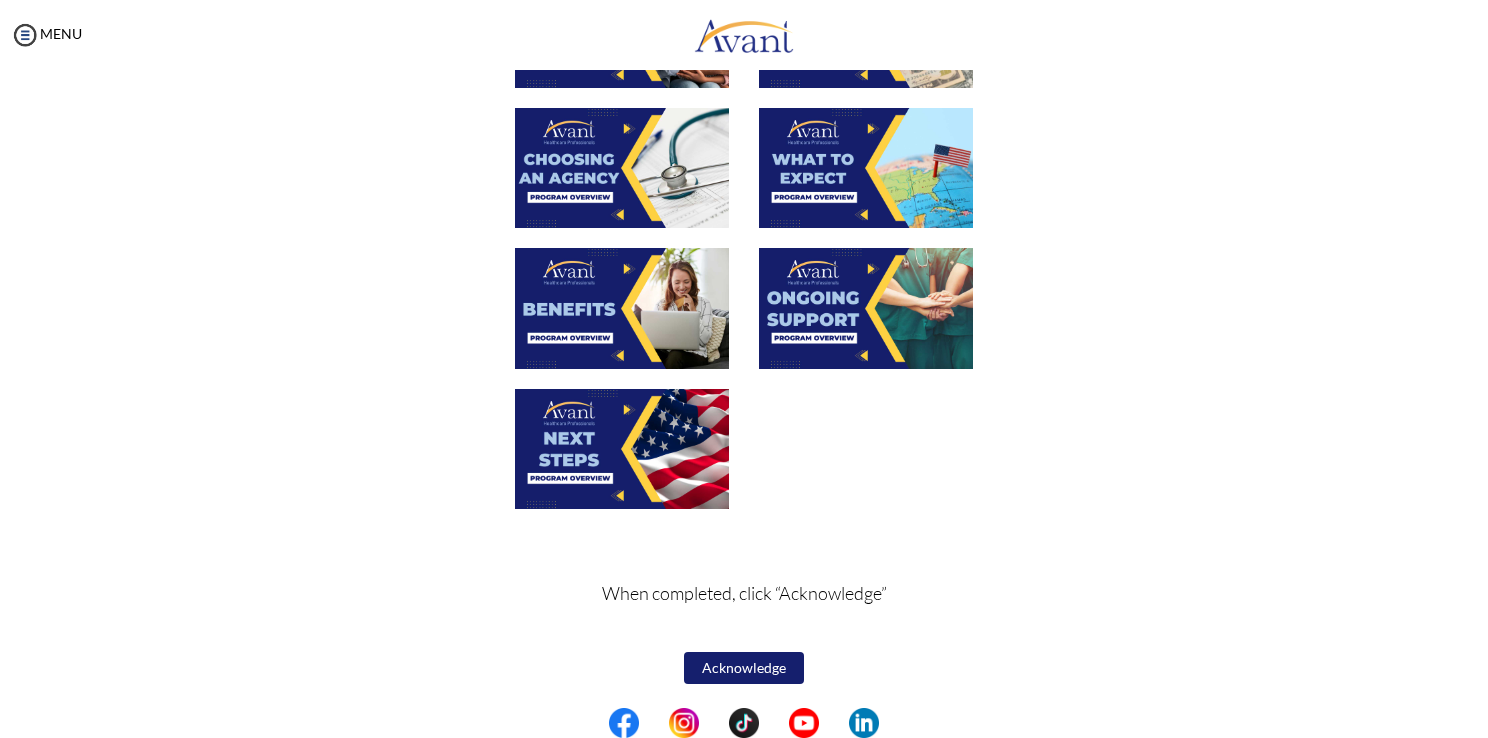 click at bounding box center (866, 168) 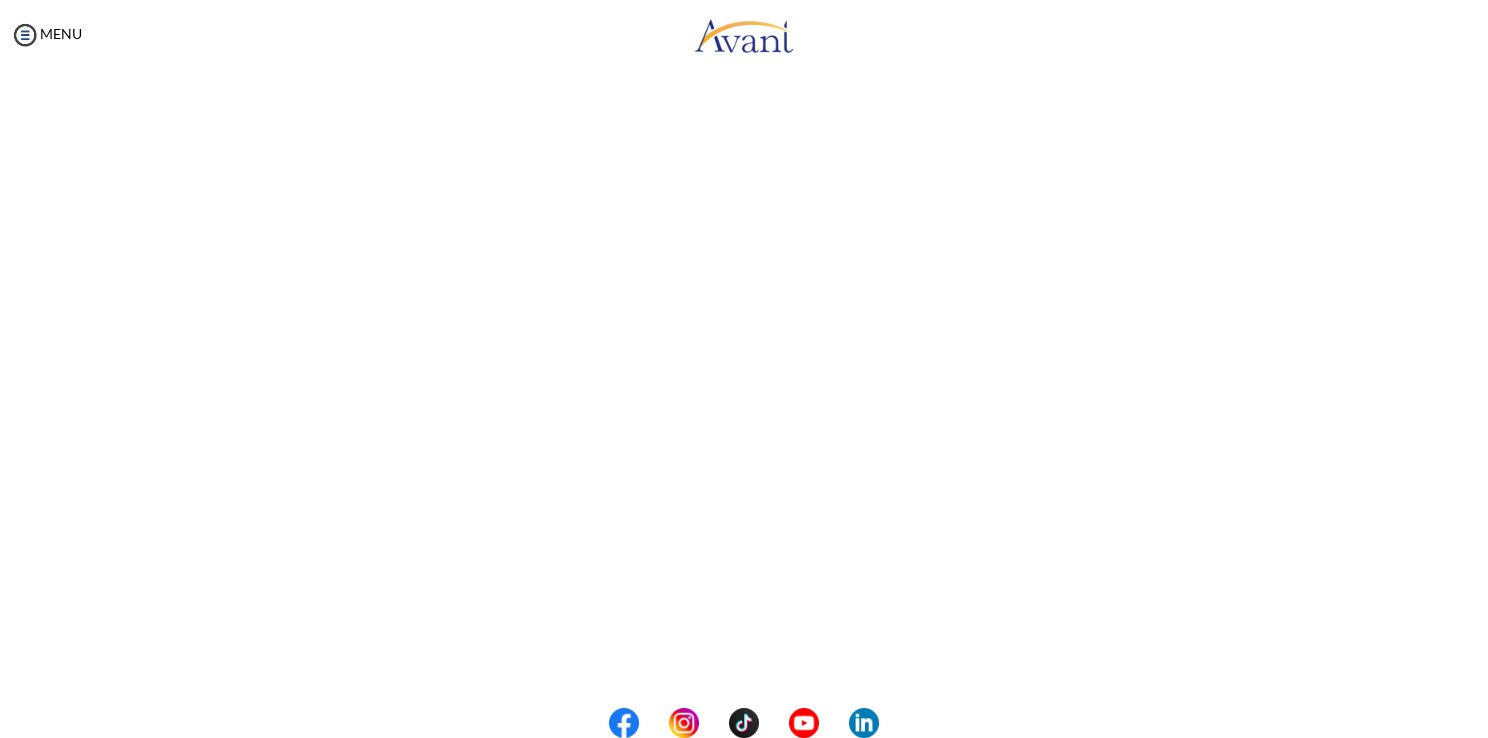 scroll, scrollTop: 271, scrollLeft: 0, axis: vertical 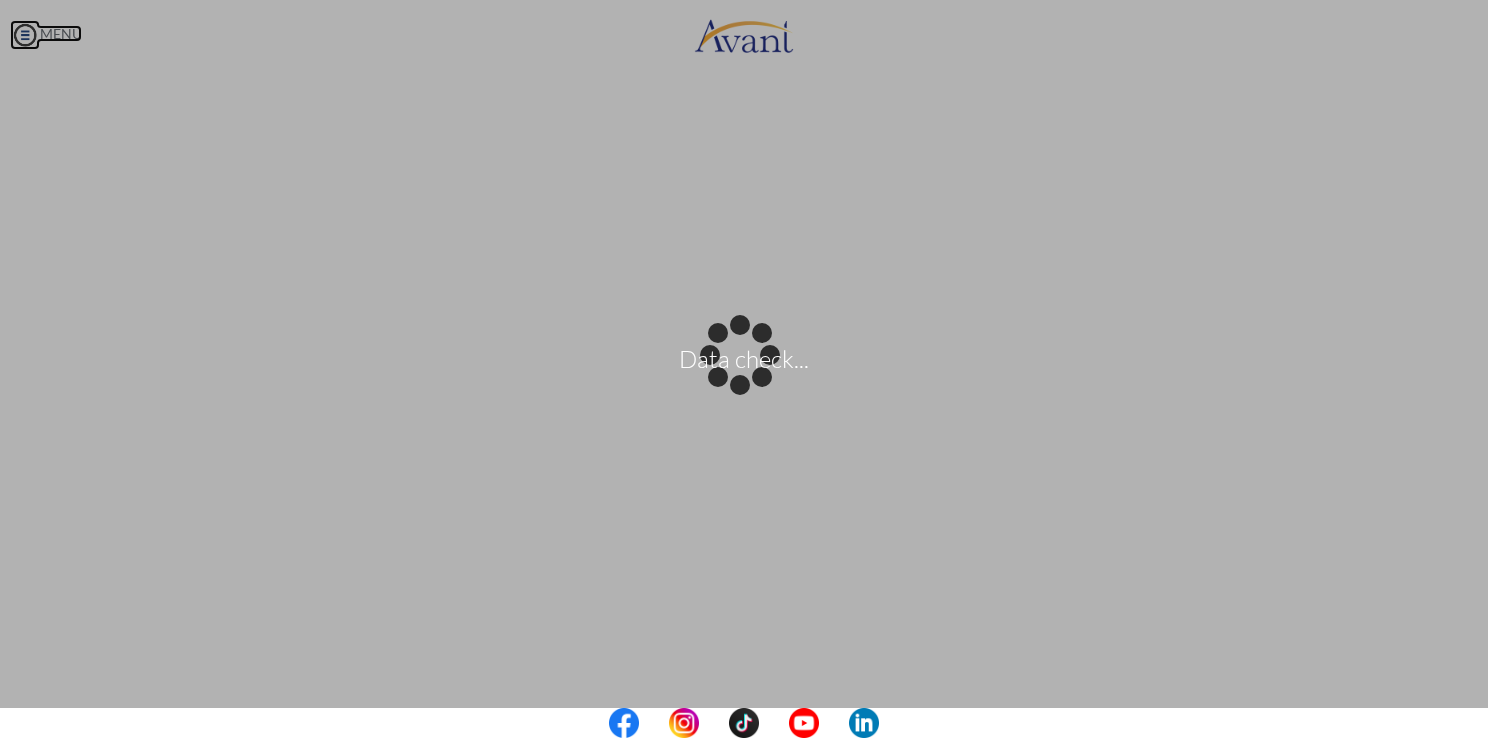 click on "Data check...
Maintenance break. Please come back in 2 hours.
MENU
My Status
What is the next step?
We would like you to watch the introductory video Begin with Avant
We would like you to watch the program video Watch Program Video
We would like you to complete English exam Take Language Test
We would like you to complete clinical assessment Take Clinical Test
We would like you to complete qualification survey Take Qualification Survey
We would like you to watch expectations video Watch Expectations Video
You will be contacted by recruiter to schedule a call.
Your application is being reviewed. Please check your email regularly.
Process Overview
Check off each step as you go to track your progress!" at bounding box center [744, 369] 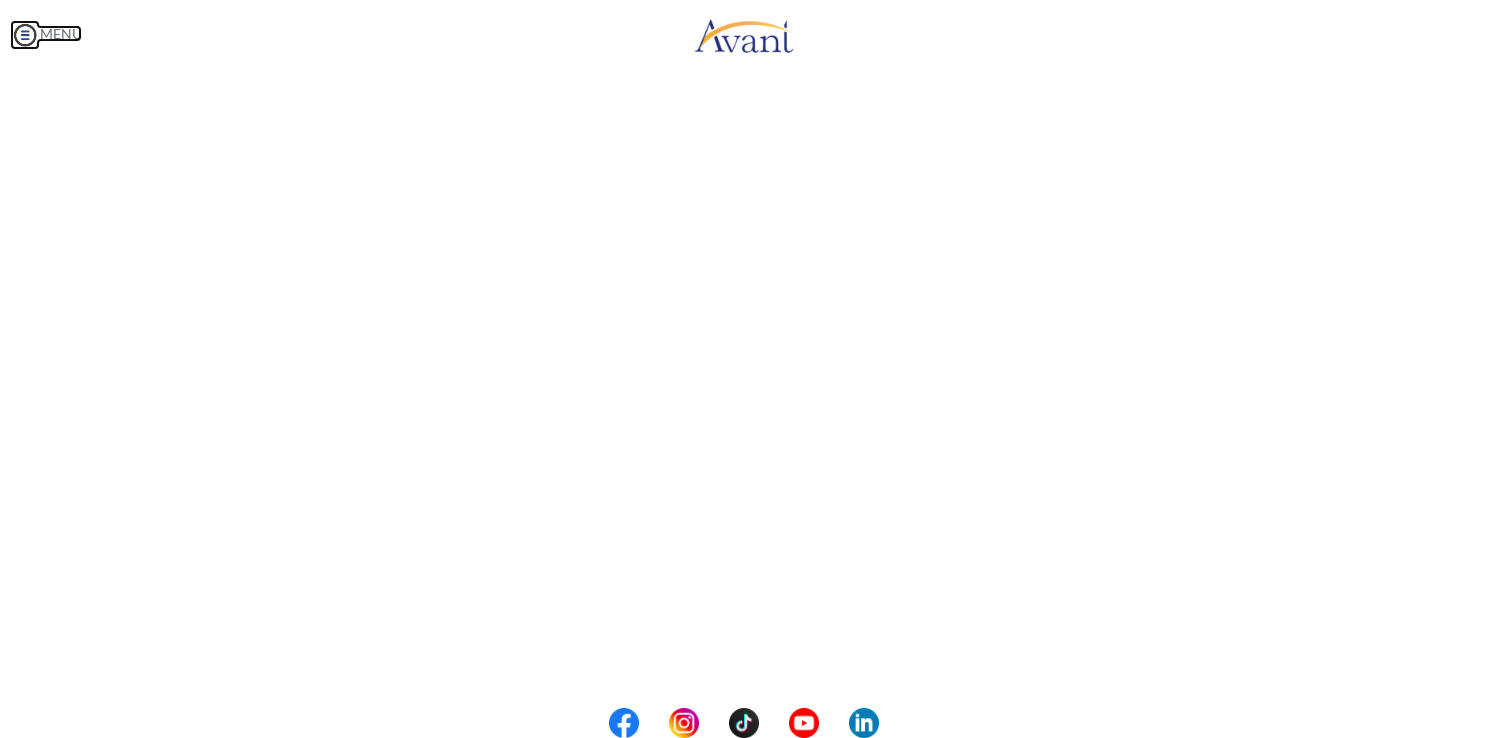 click at bounding box center [25, 35] 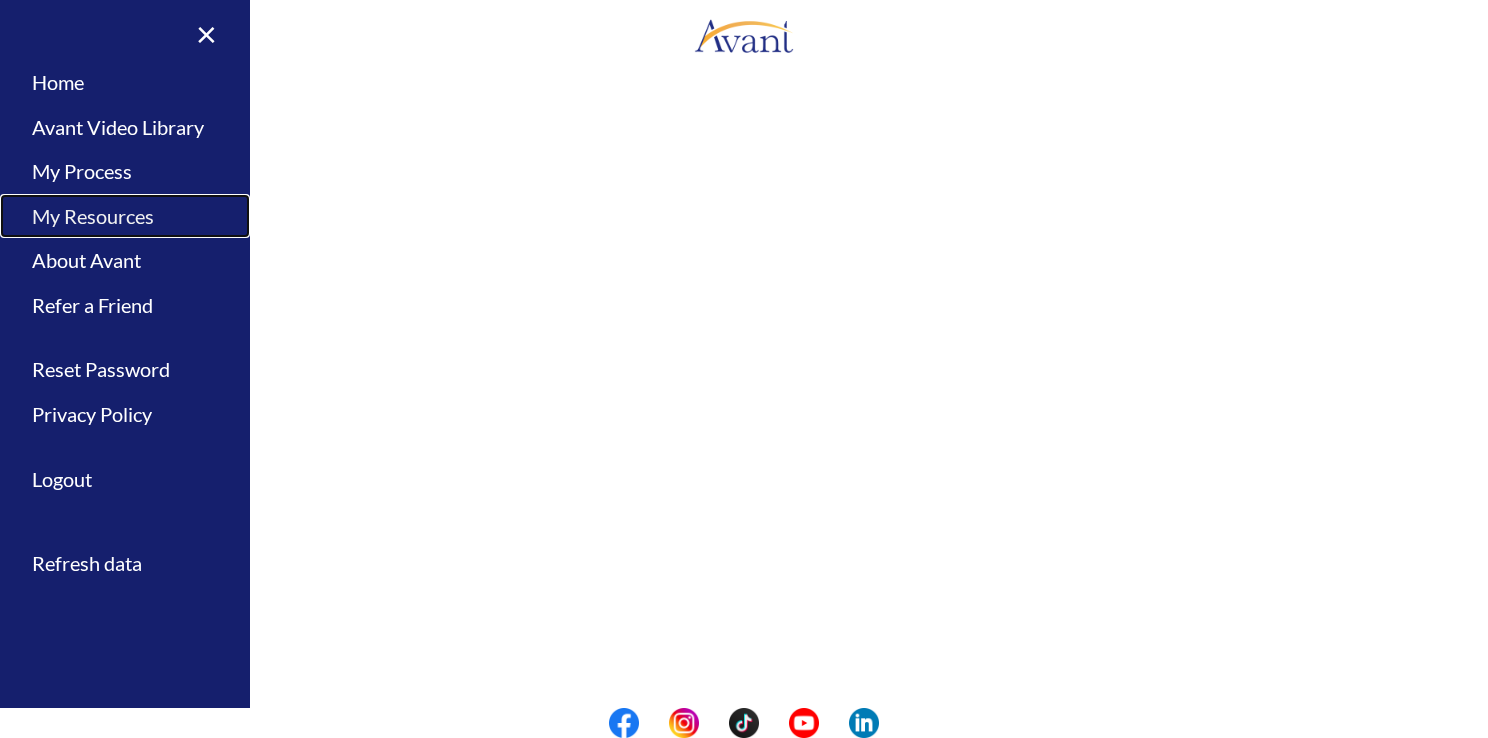 click on "My Resources" at bounding box center [125, 216] 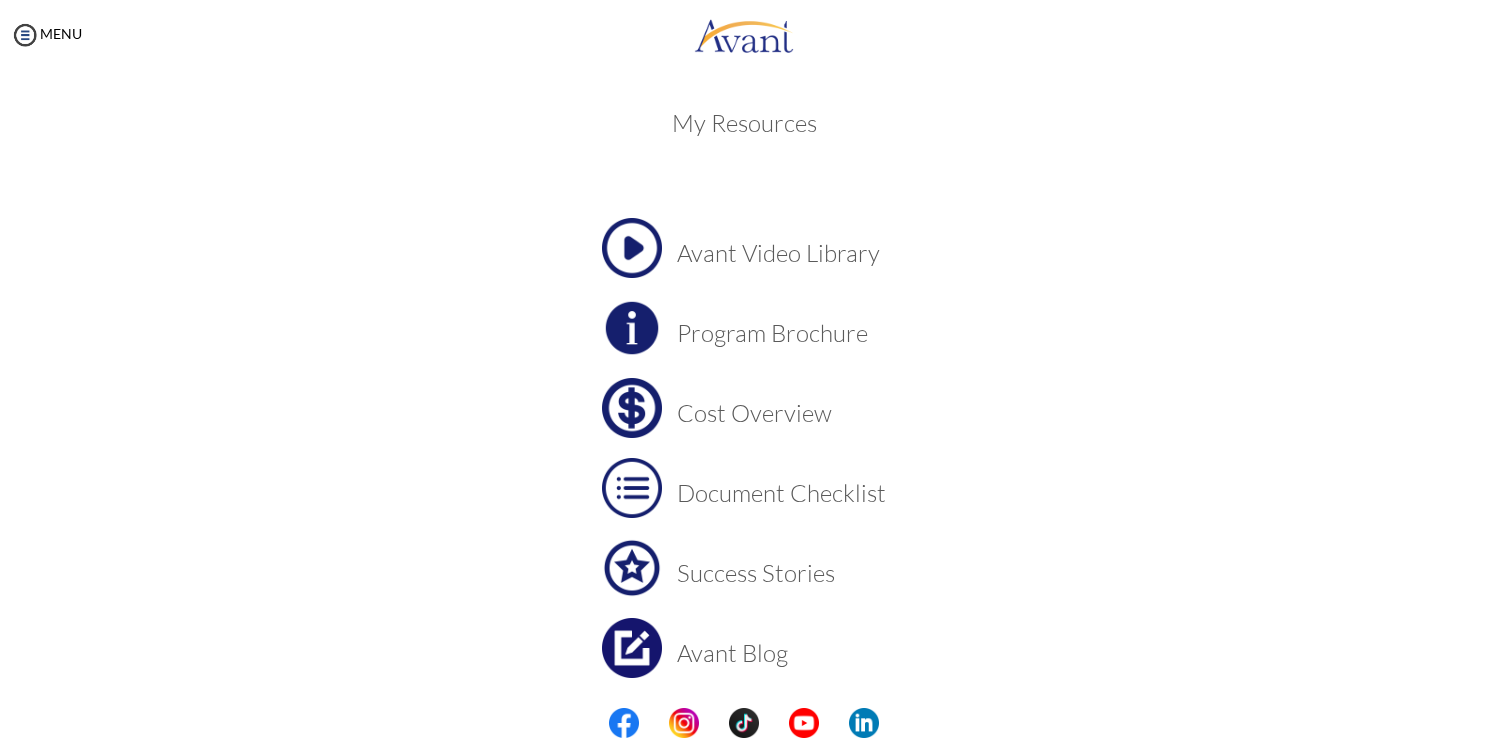 click at bounding box center (632, 248) 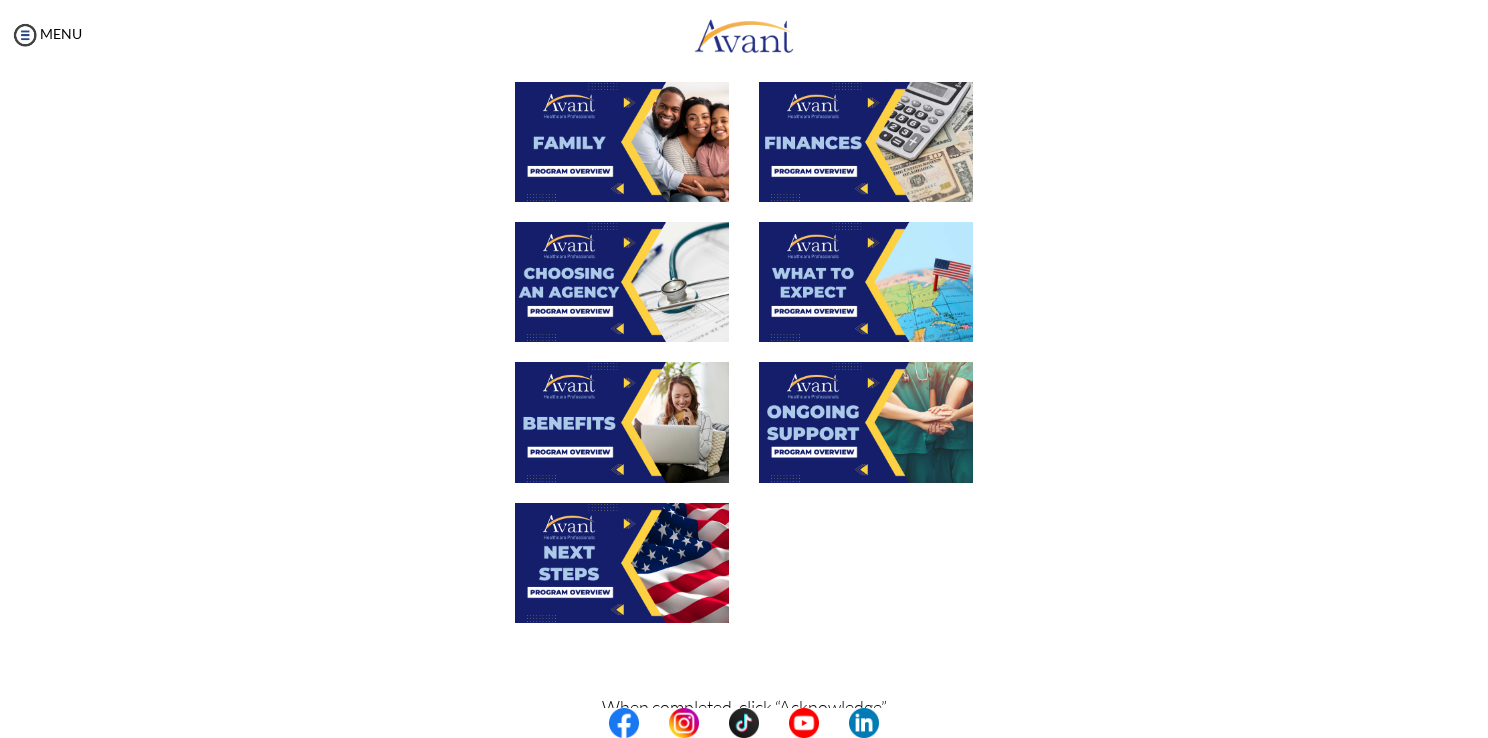 scroll, scrollTop: 619, scrollLeft: 0, axis: vertical 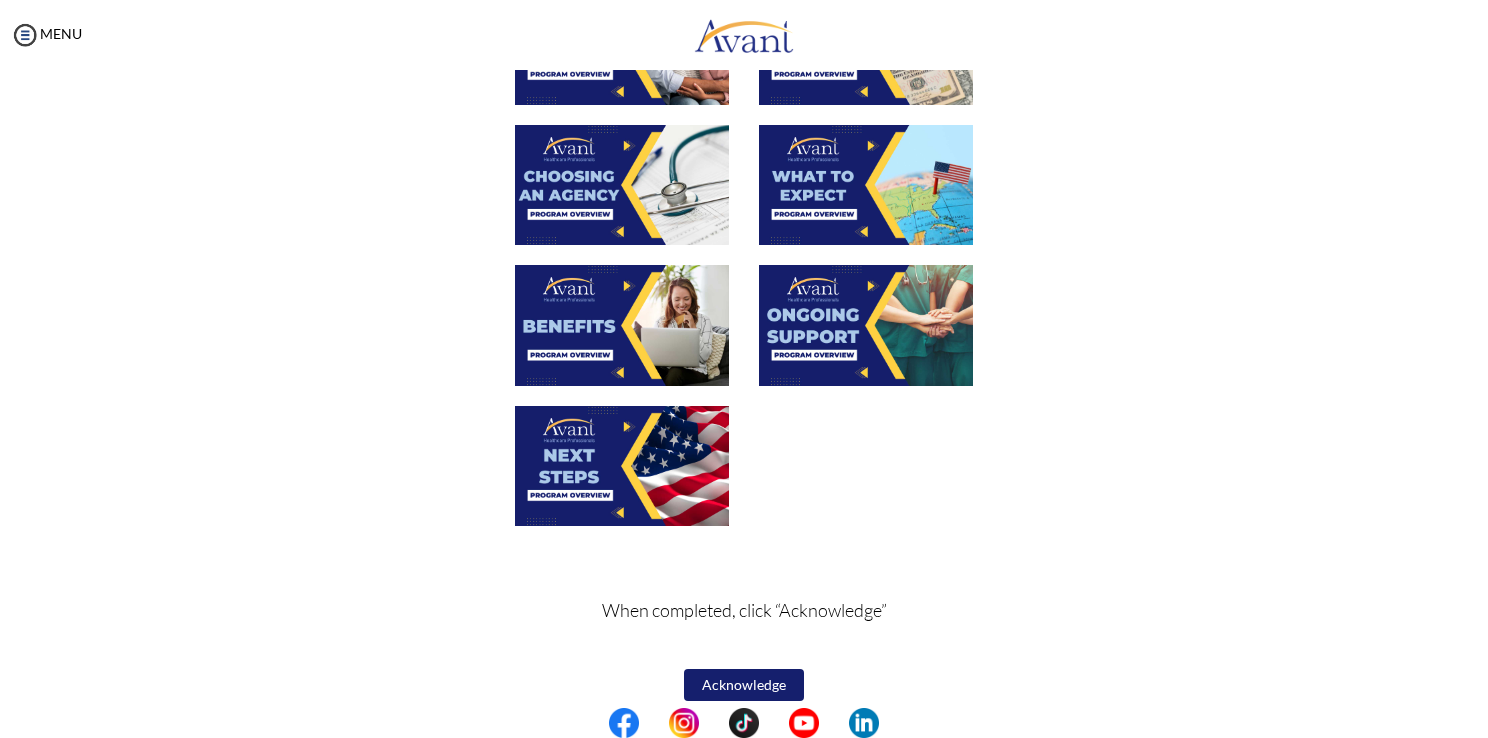 click at bounding box center (622, 325) 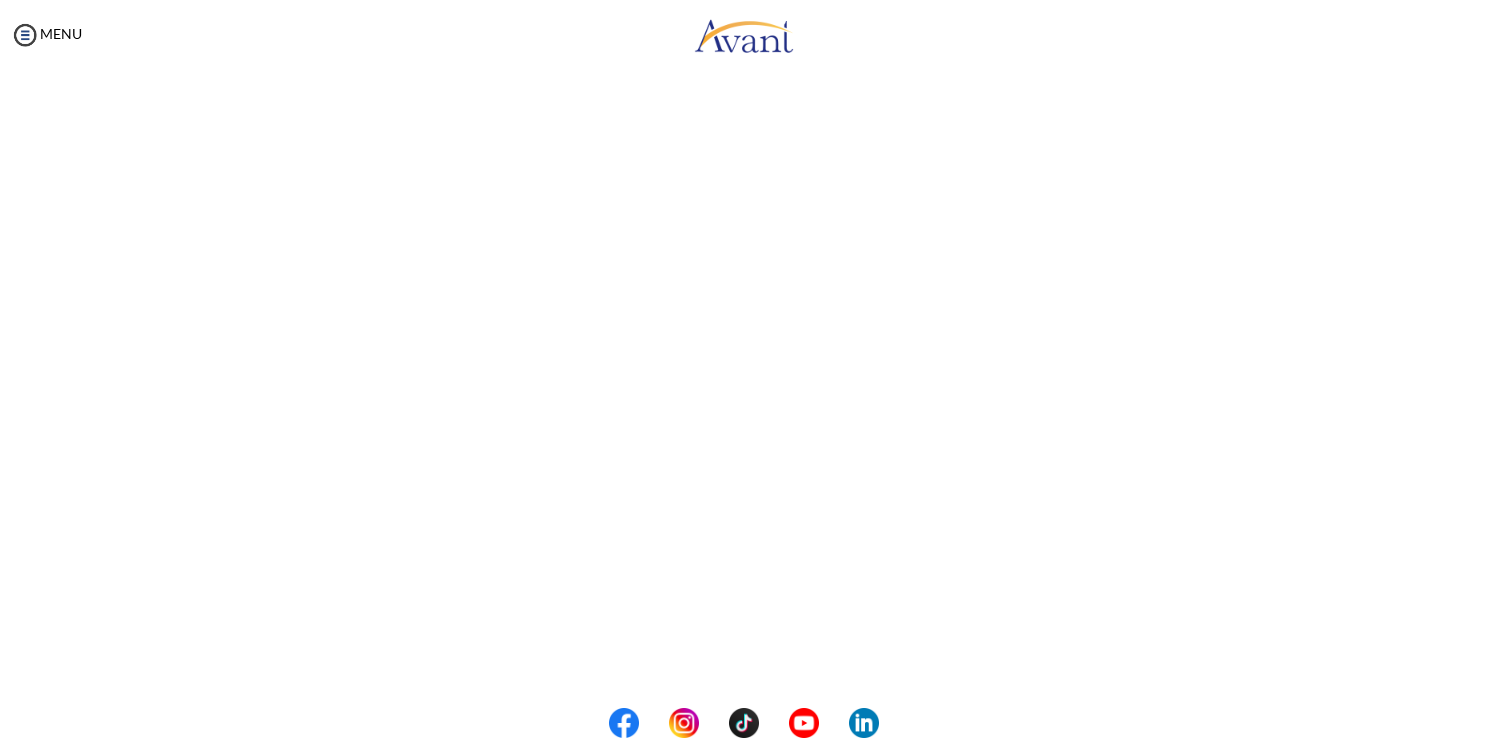 scroll, scrollTop: 181, scrollLeft: 0, axis: vertical 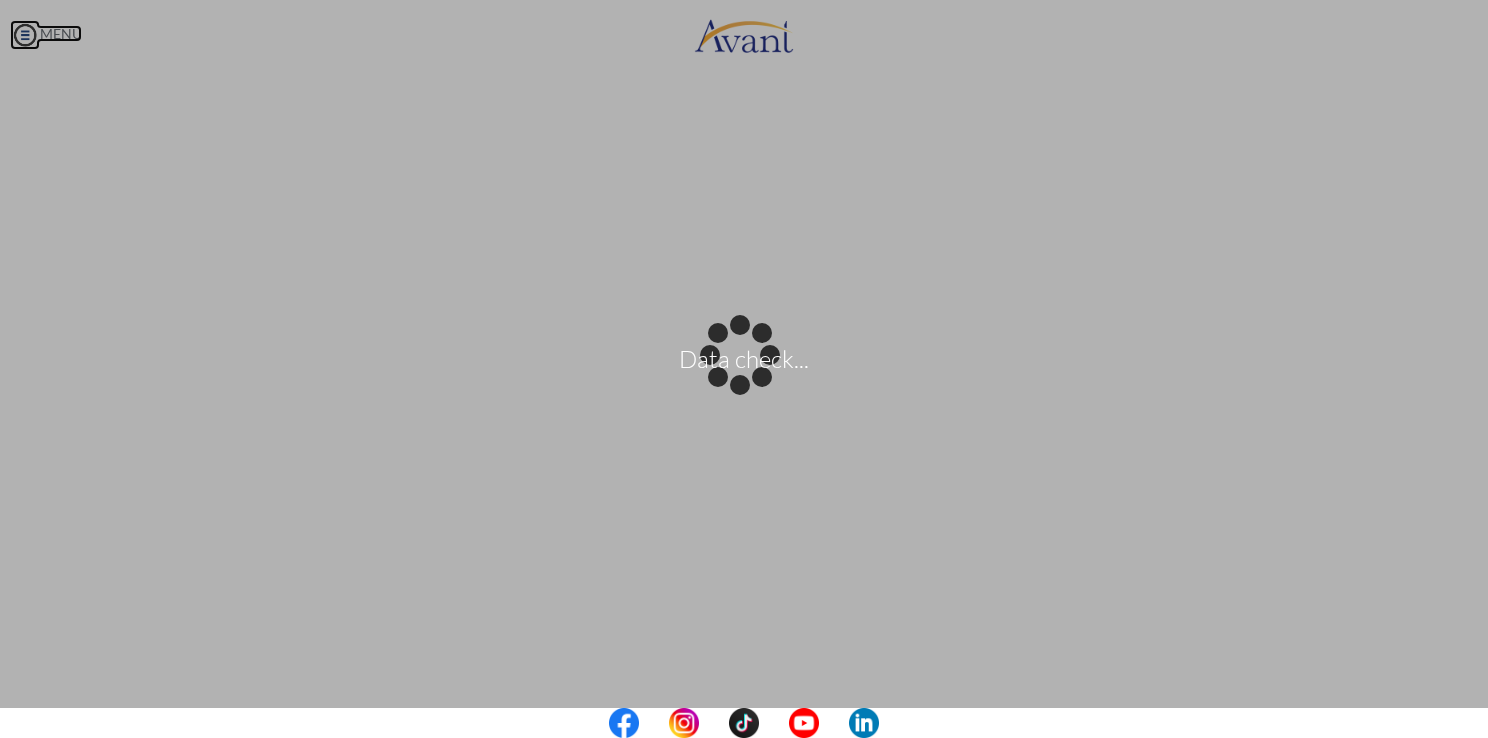 click on "Data check...
Maintenance break. Please come back in 2 hours.
MENU
My Status
What is the next step?
We would like you to watch the introductory video Begin with Avant
We would like you to watch the program video Watch Program Video
We would like you to complete English exam Take Language Test
We would like you to complete clinical assessment Take Clinical Test
We would like you to complete qualification survey Take Qualification Survey
We would like you to watch expectations video Watch Expectations Video
You will be contacted by recruiter to schedule a call.
Your application is being reviewed. Please check your email regularly.
Process Overview
Check off each step as you go to track your progress!" at bounding box center (744, 369) 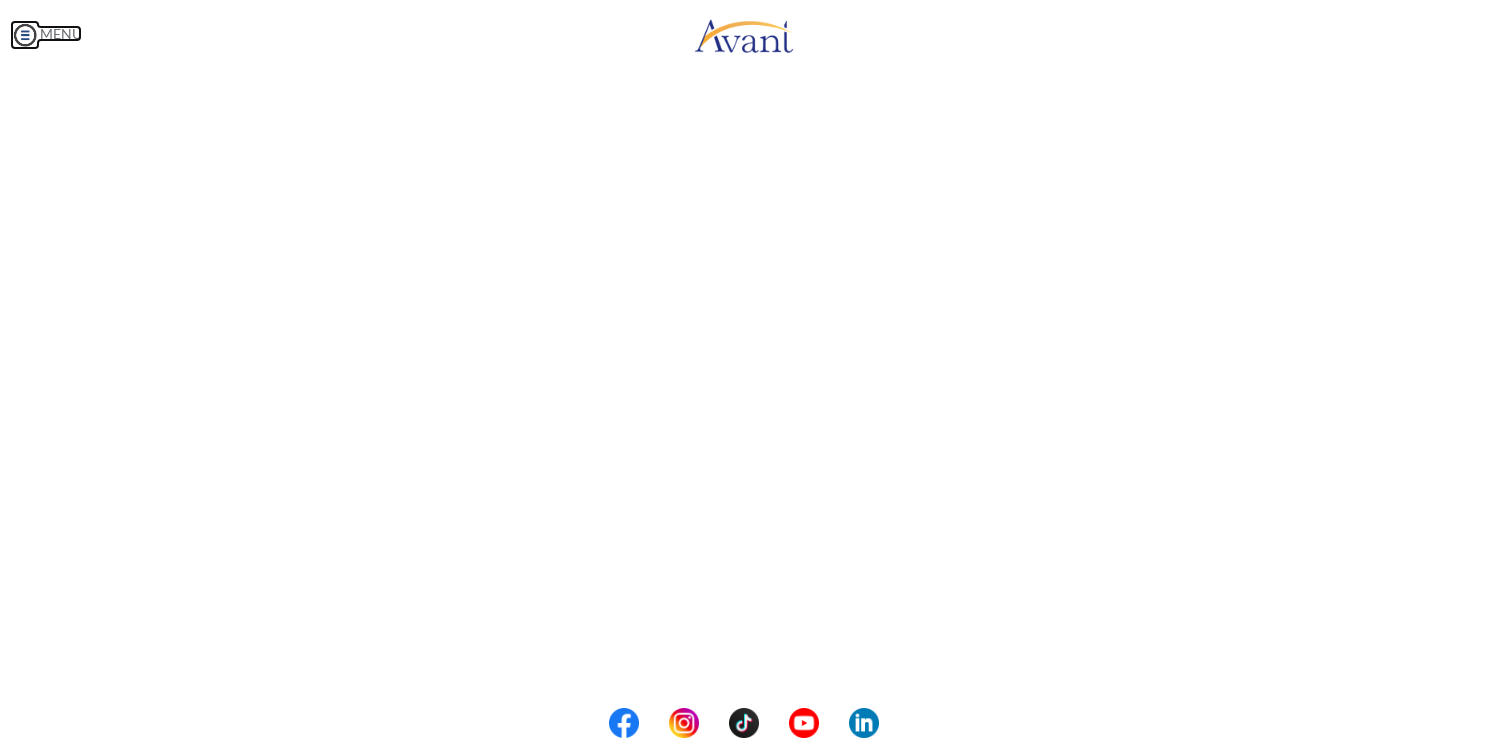 click at bounding box center (25, 35) 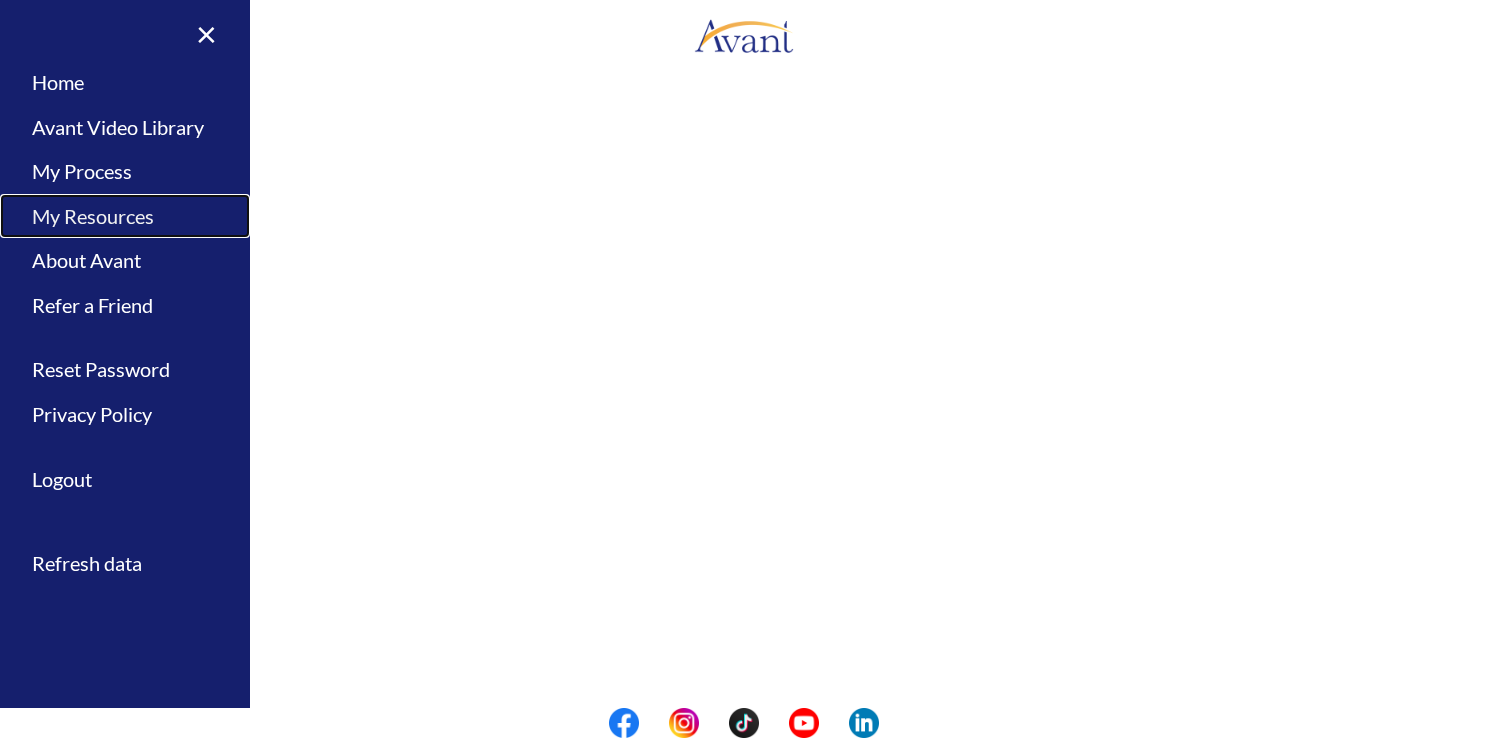 click on "My Resources" at bounding box center (125, 216) 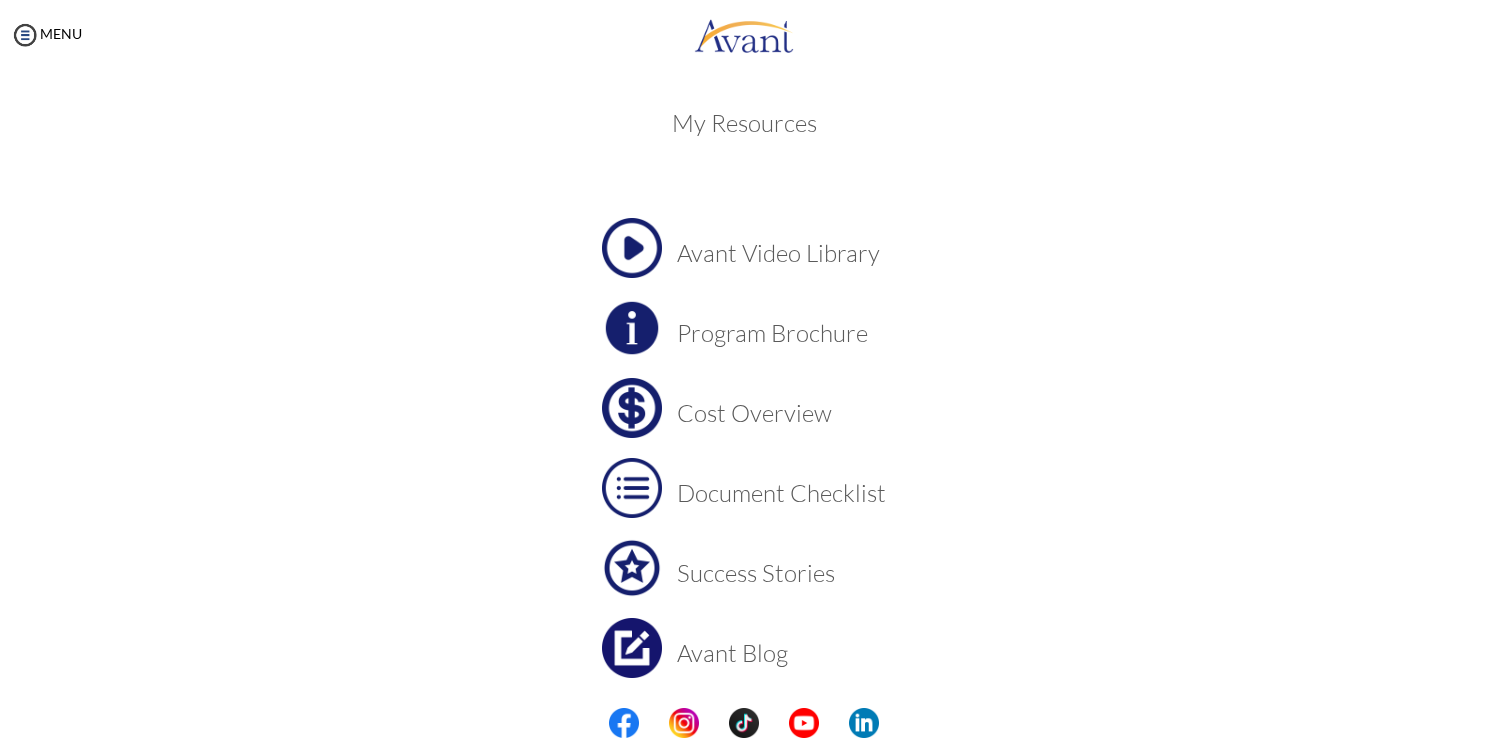 click at bounding box center (632, 248) 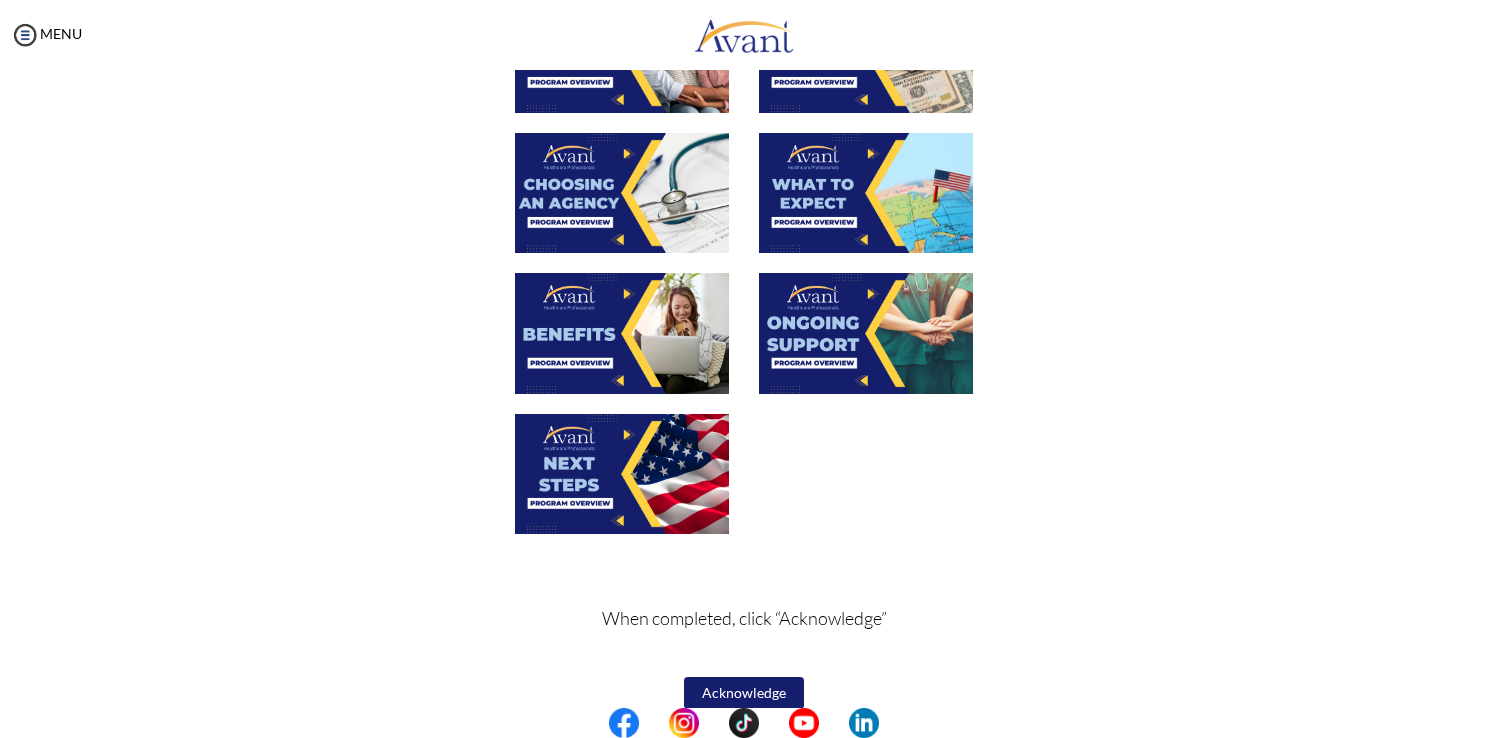 scroll, scrollTop: 609, scrollLeft: 0, axis: vertical 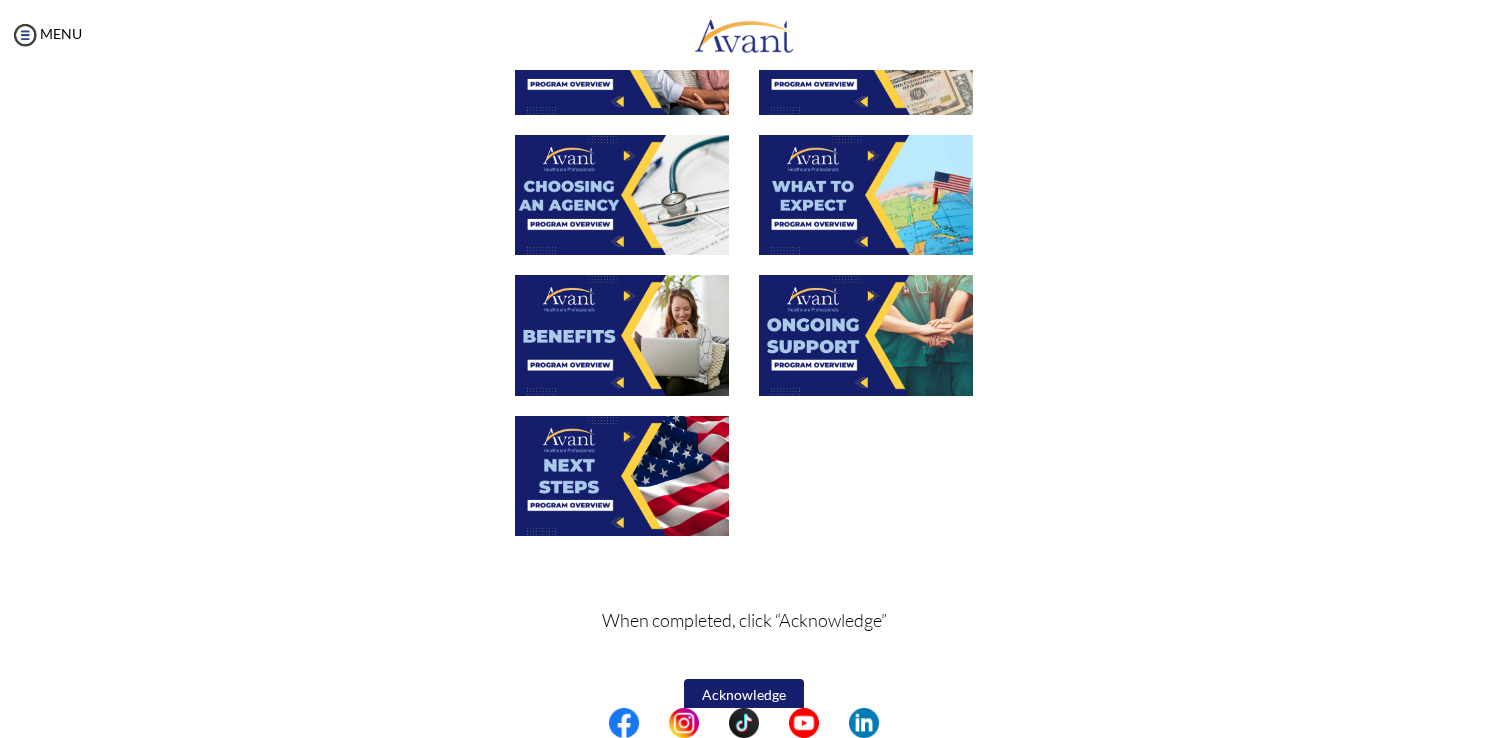 click at bounding box center [866, 335] 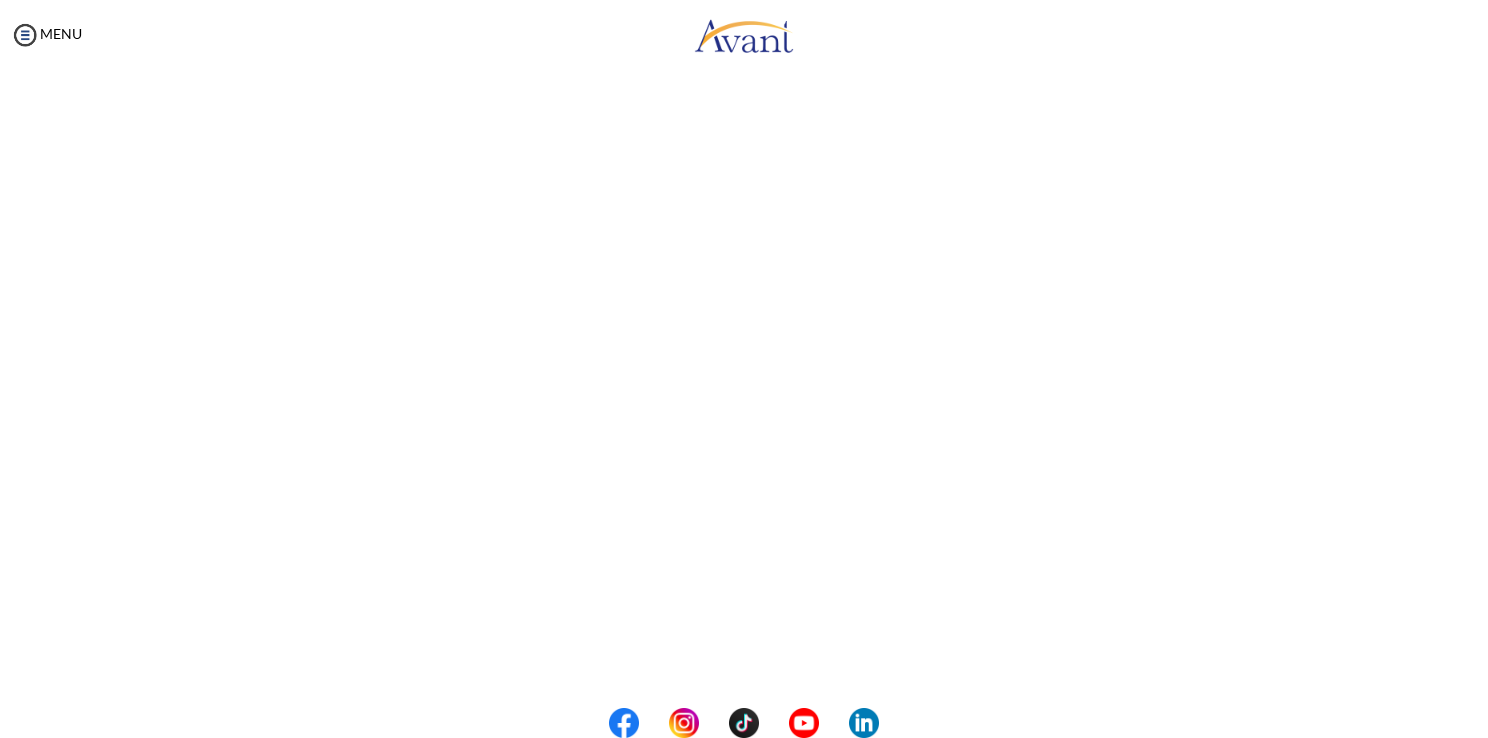 scroll, scrollTop: 149, scrollLeft: 0, axis: vertical 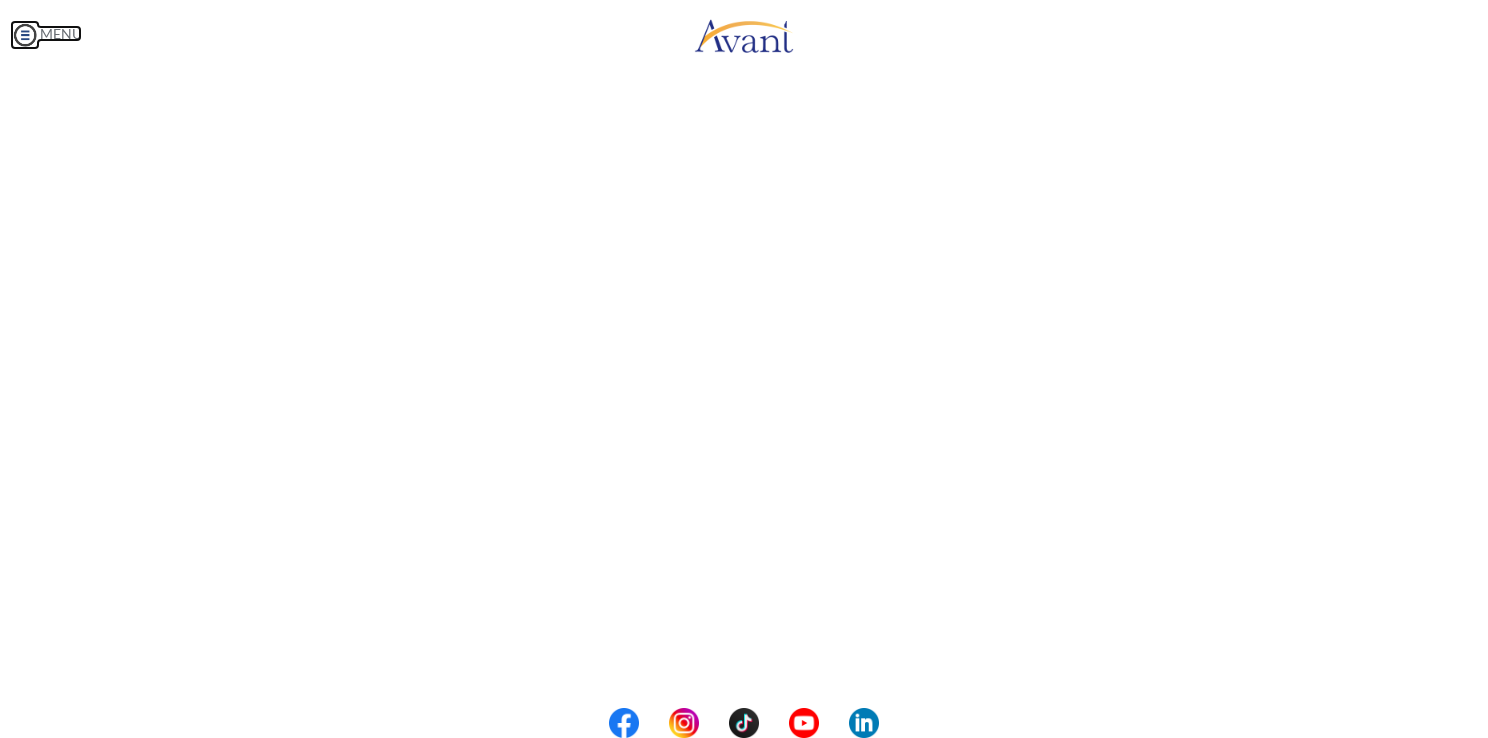 click on "Maintenance break. Please come back in 2 hours.
MENU
My Status
What is the next step?
We would like you to watch the introductory video Begin with Avant
We would like you to watch the program video Watch Program Video
We would like you to complete English exam Take Language Test
We would like you to complete clinical assessment Take Clinical Test
We would like you to complete qualification survey Take Qualification Survey
We would like you to watch expectations video Watch Expectations Video
You will be contacted by recruiter to schedule a call.
Your application is being reviewed. Please check your email regularly.
Process Overview
Check off each step as you go to track your progress!
1" at bounding box center [744, 369] 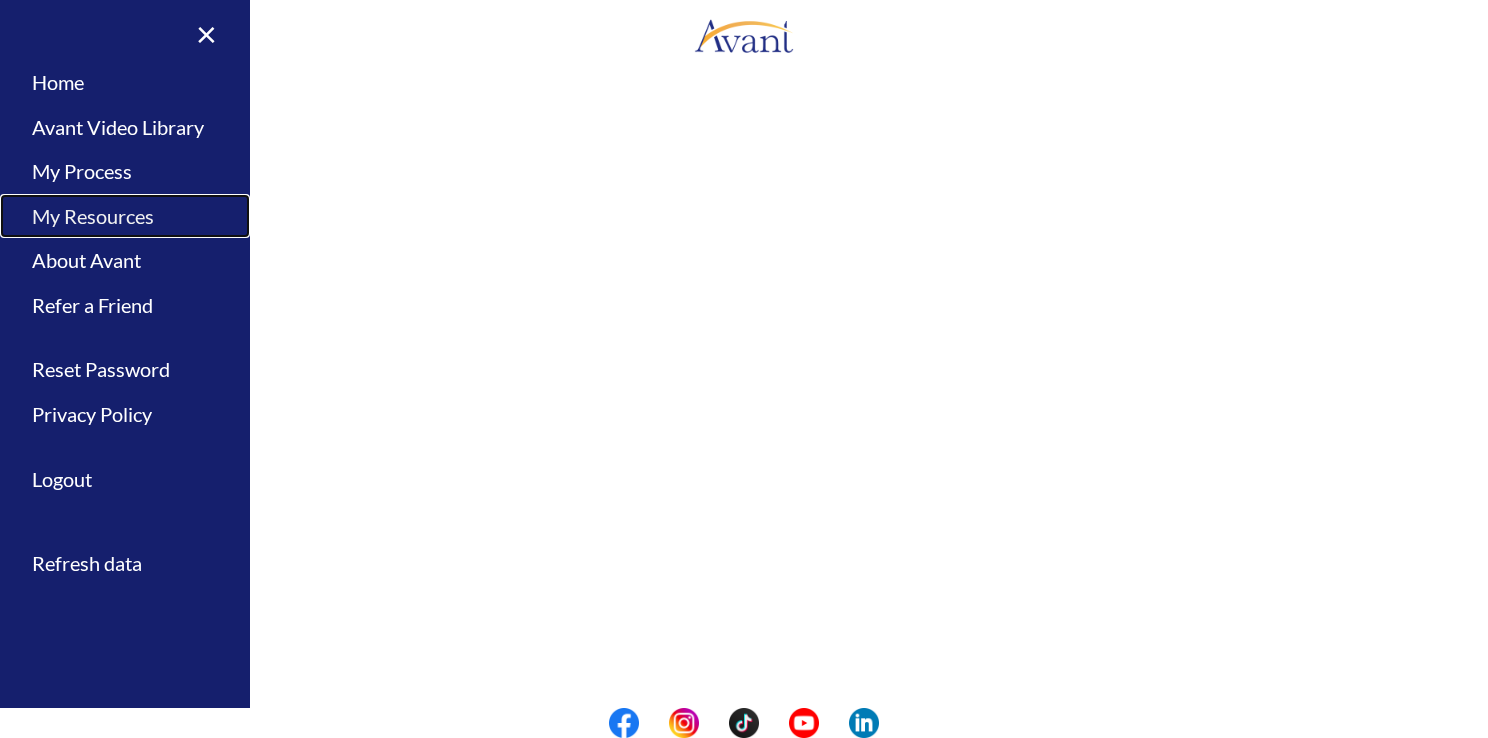click on "My Resources" at bounding box center [125, 216] 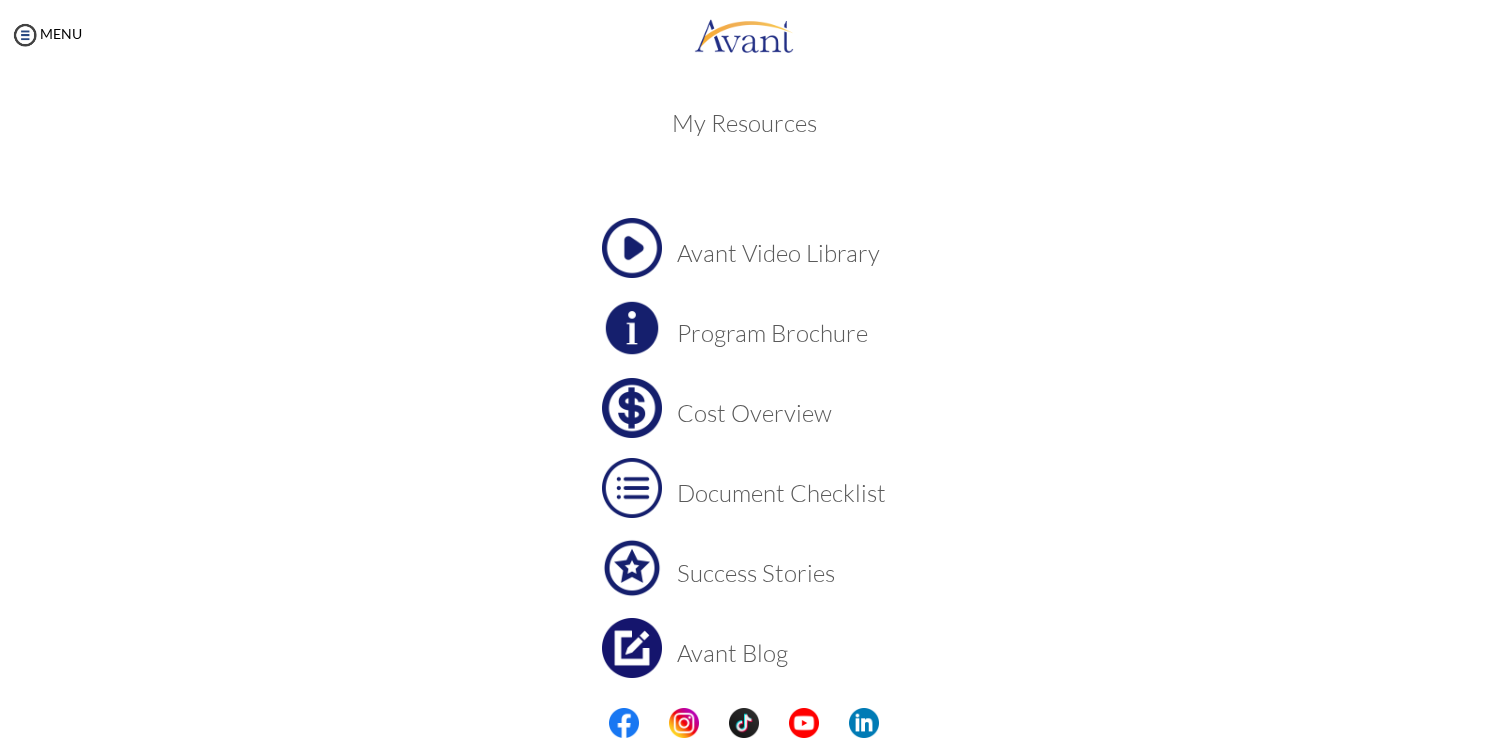 click at bounding box center [632, 248] 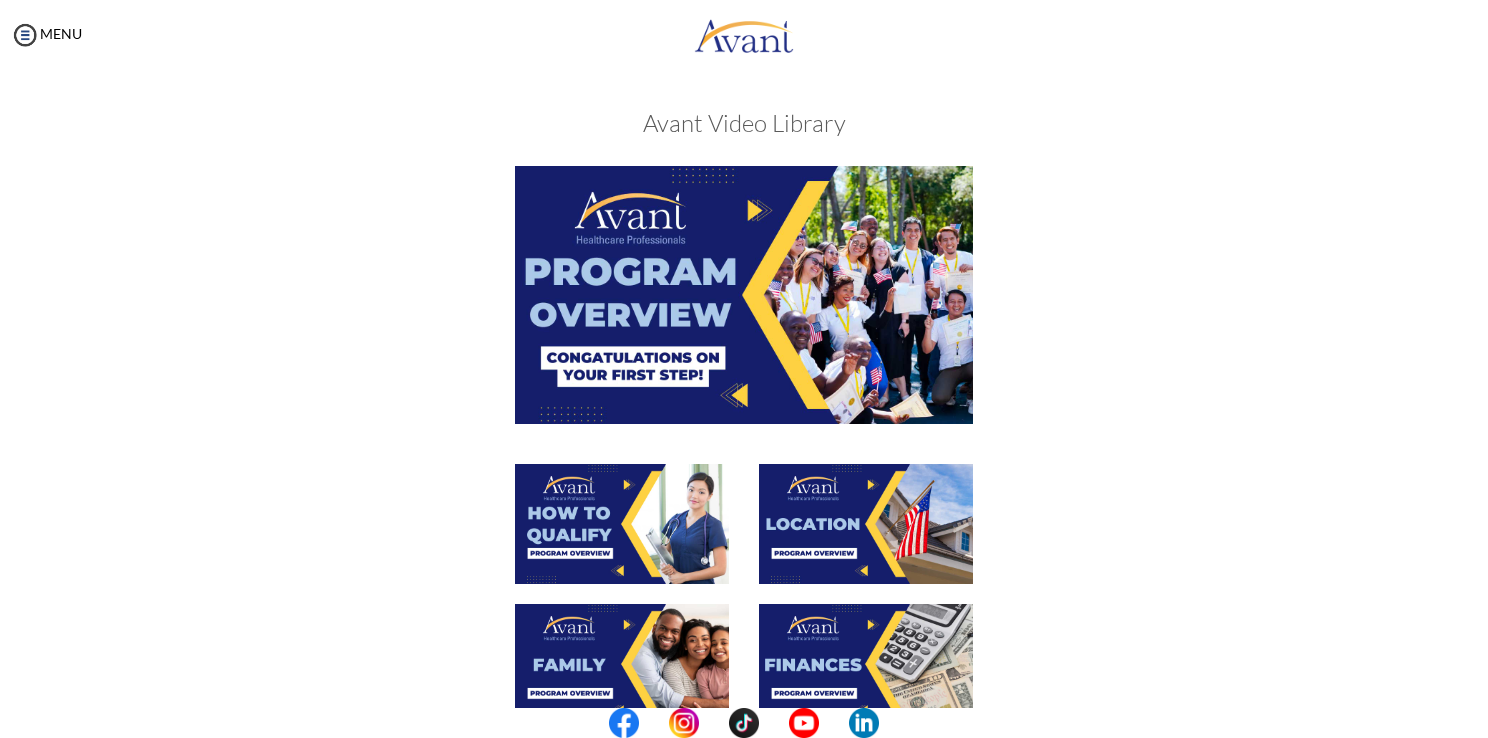 scroll, scrollTop: 636, scrollLeft: 0, axis: vertical 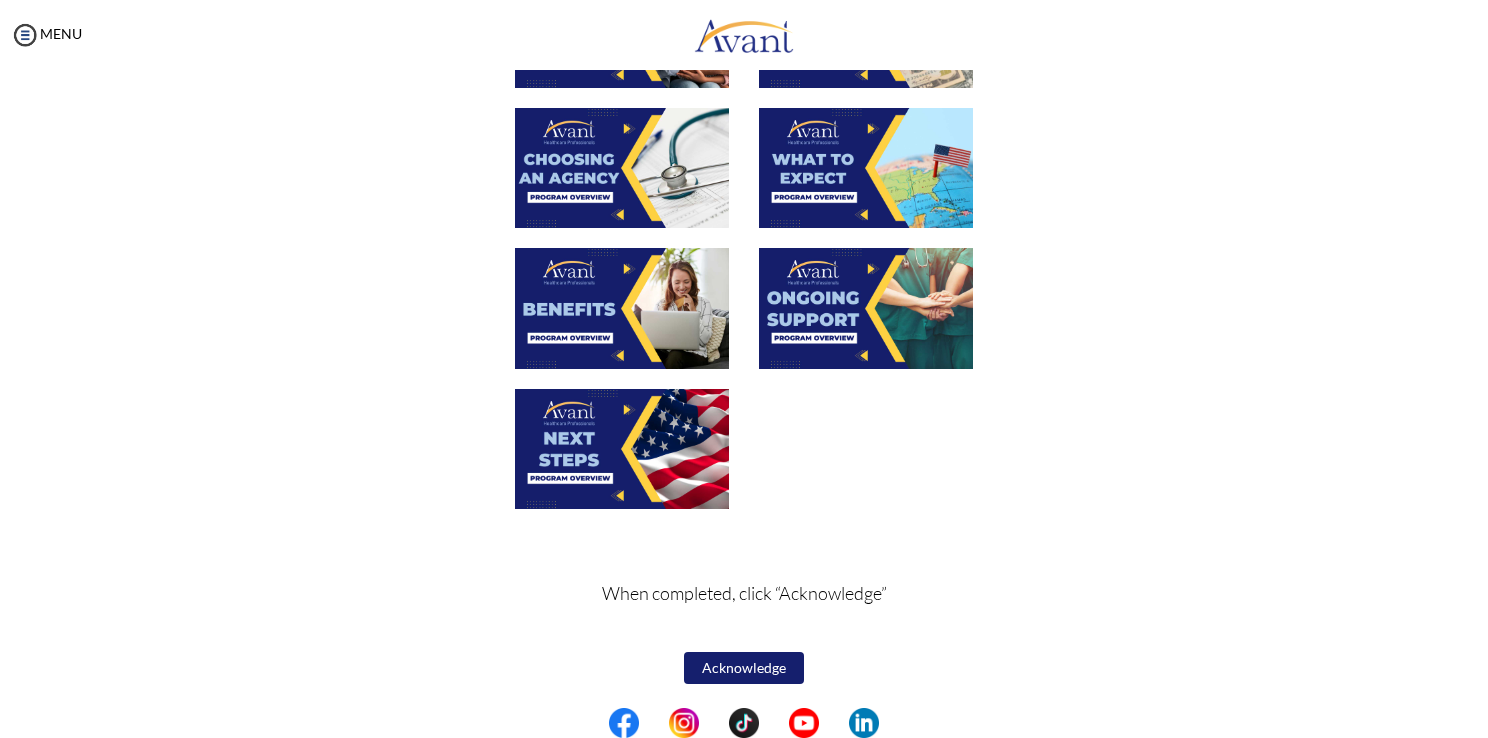 click at bounding box center (622, 449) 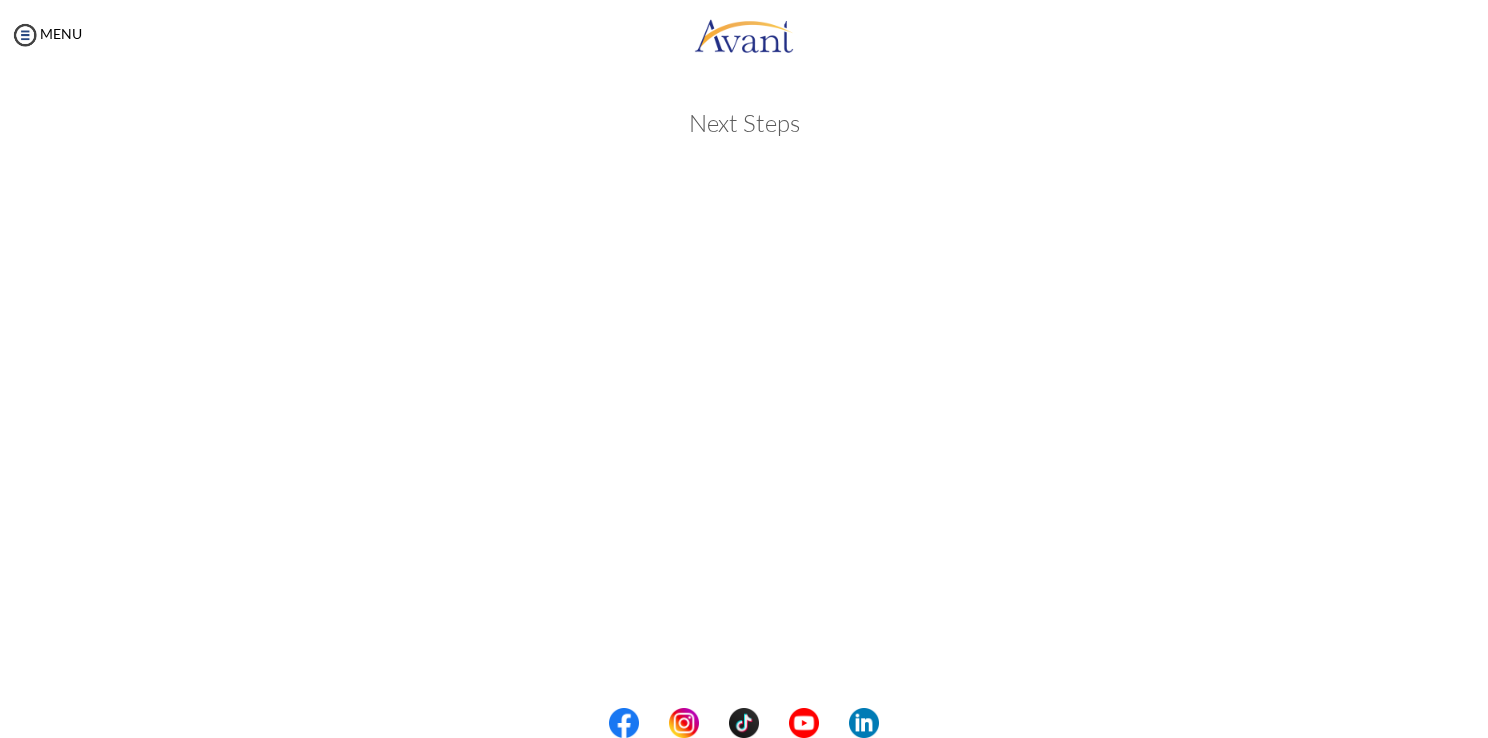 scroll, scrollTop: 458, scrollLeft: 0, axis: vertical 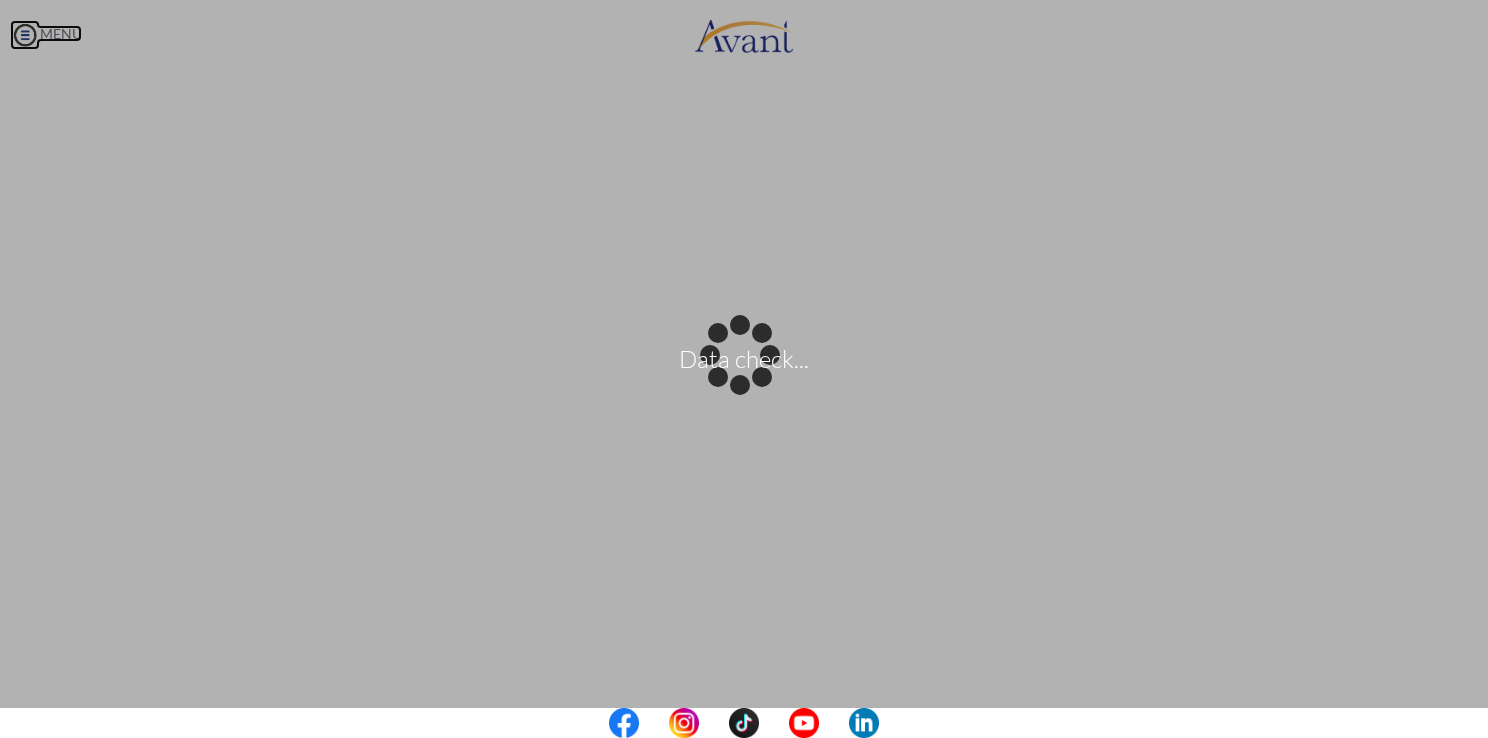 click on "Data check...
Maintenance break. Please come back in 2 hours.
MENU
My Status
What is the next step?
We would like you to watch the introductory video Begin with Avant
We would like you to watch the program video Watch Program Video
We would like you to complete English exam Take Language Test
We would like you to complete clinical assessment Take Clinical Test
We would like you to complete qualification survey Take Qualification Survey
We would like you to watch expectations video Watch Expectations Video
You will be contacted by recruiter to schedule a call.
Your application is being reviewed. Please check your email regularly.
Process Overview
Check off each step as you go to track your progress!" at bounding box center (744, 369) 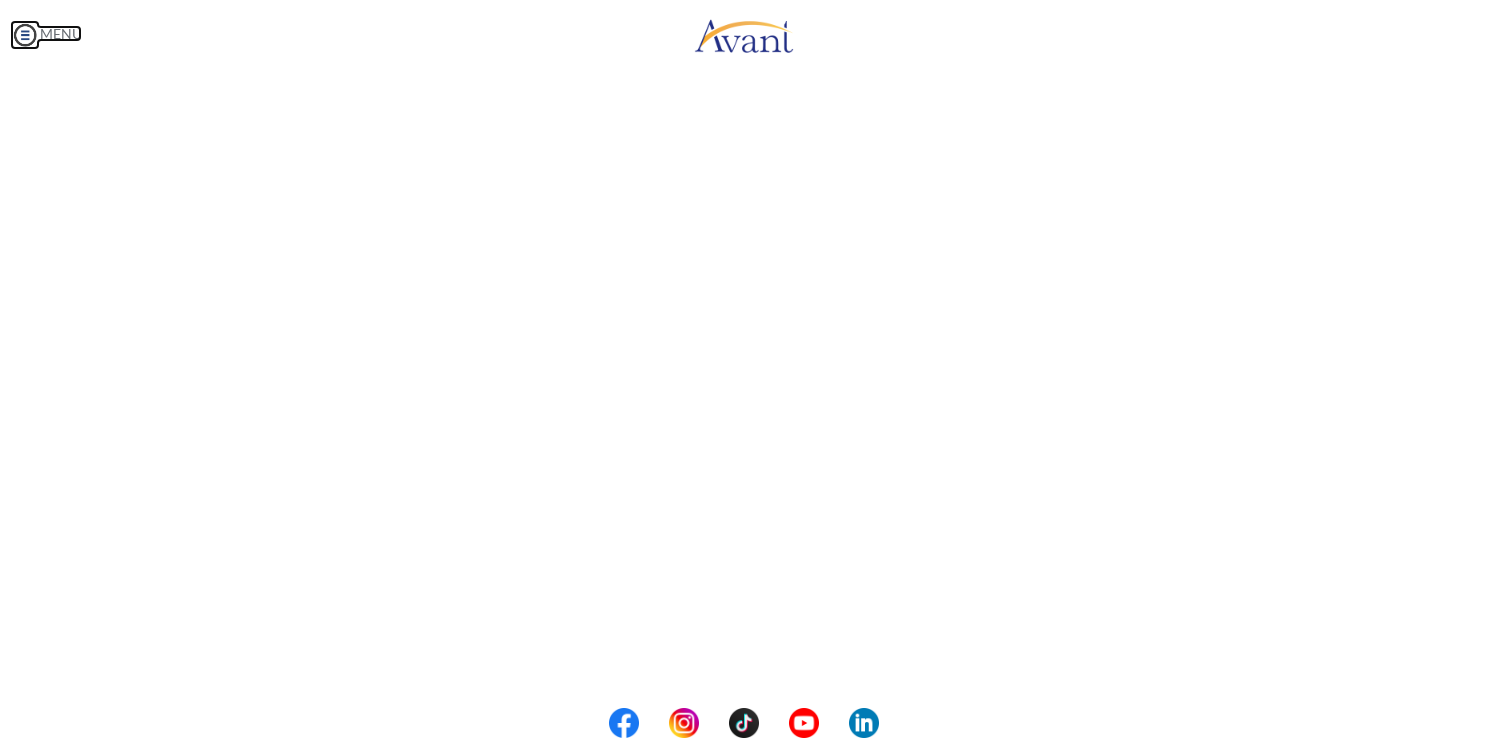 click at bounding box center [25, 35] 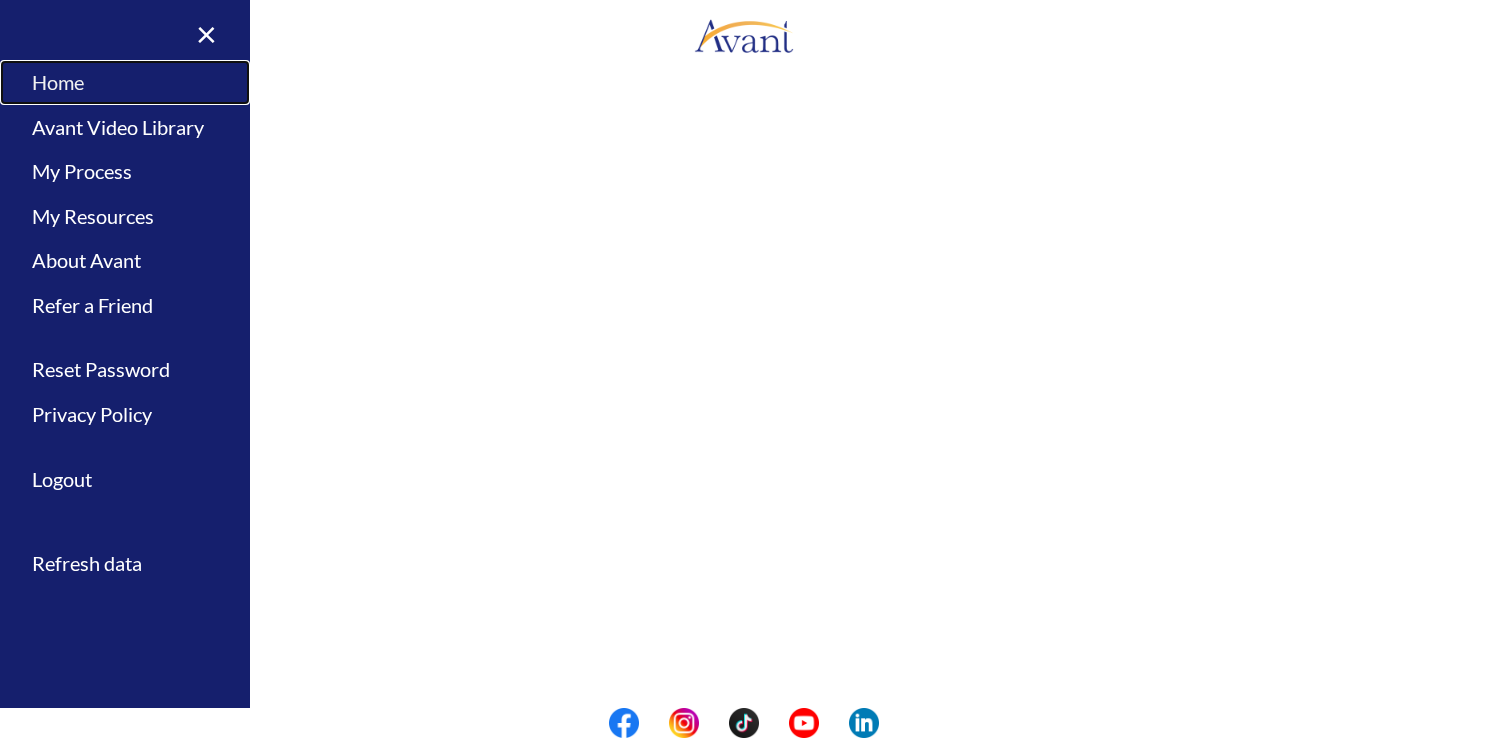 click on "Home" at bounding box center [125, 82] 